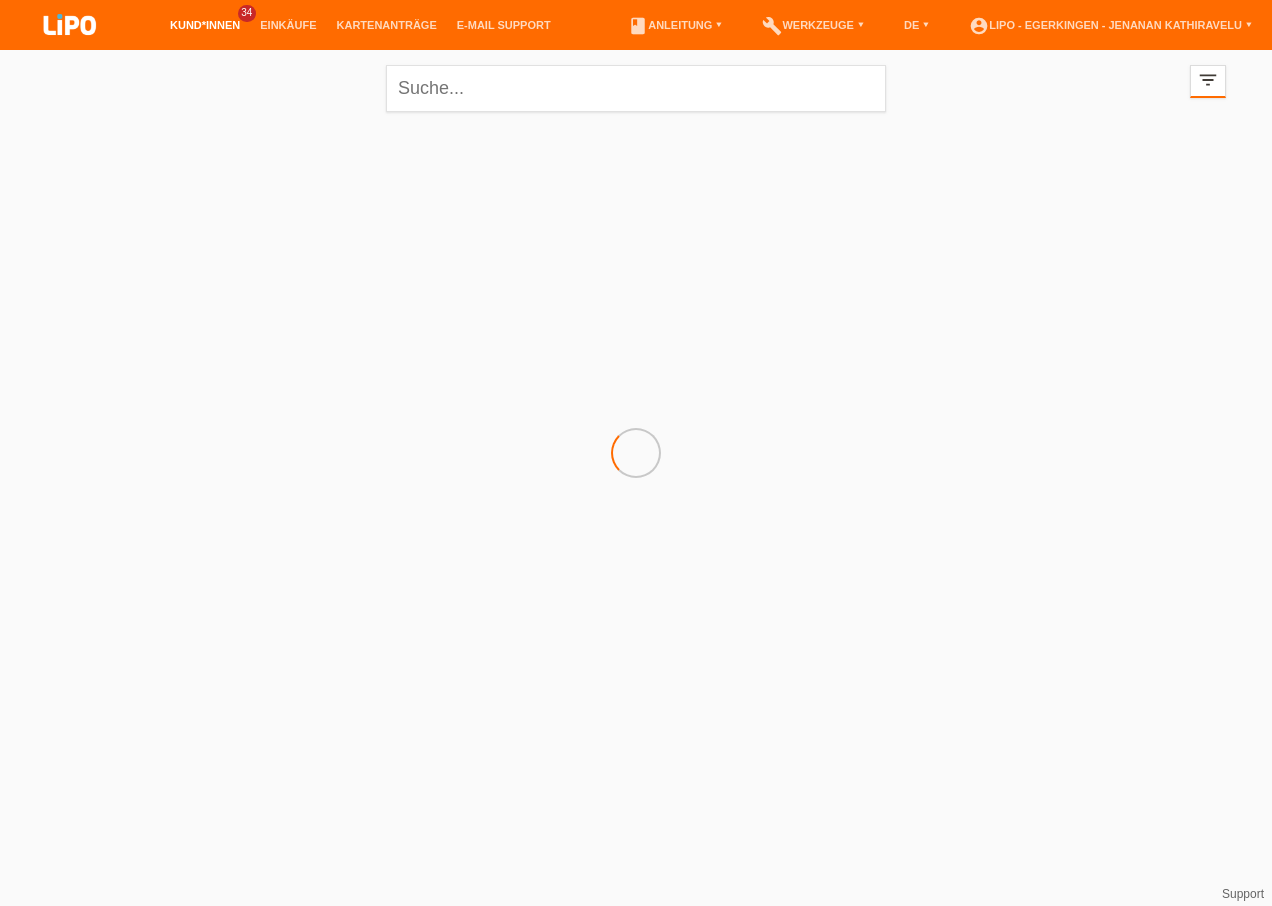 scroll, scrollTop: 0, scrollLeft: 0, axis: both 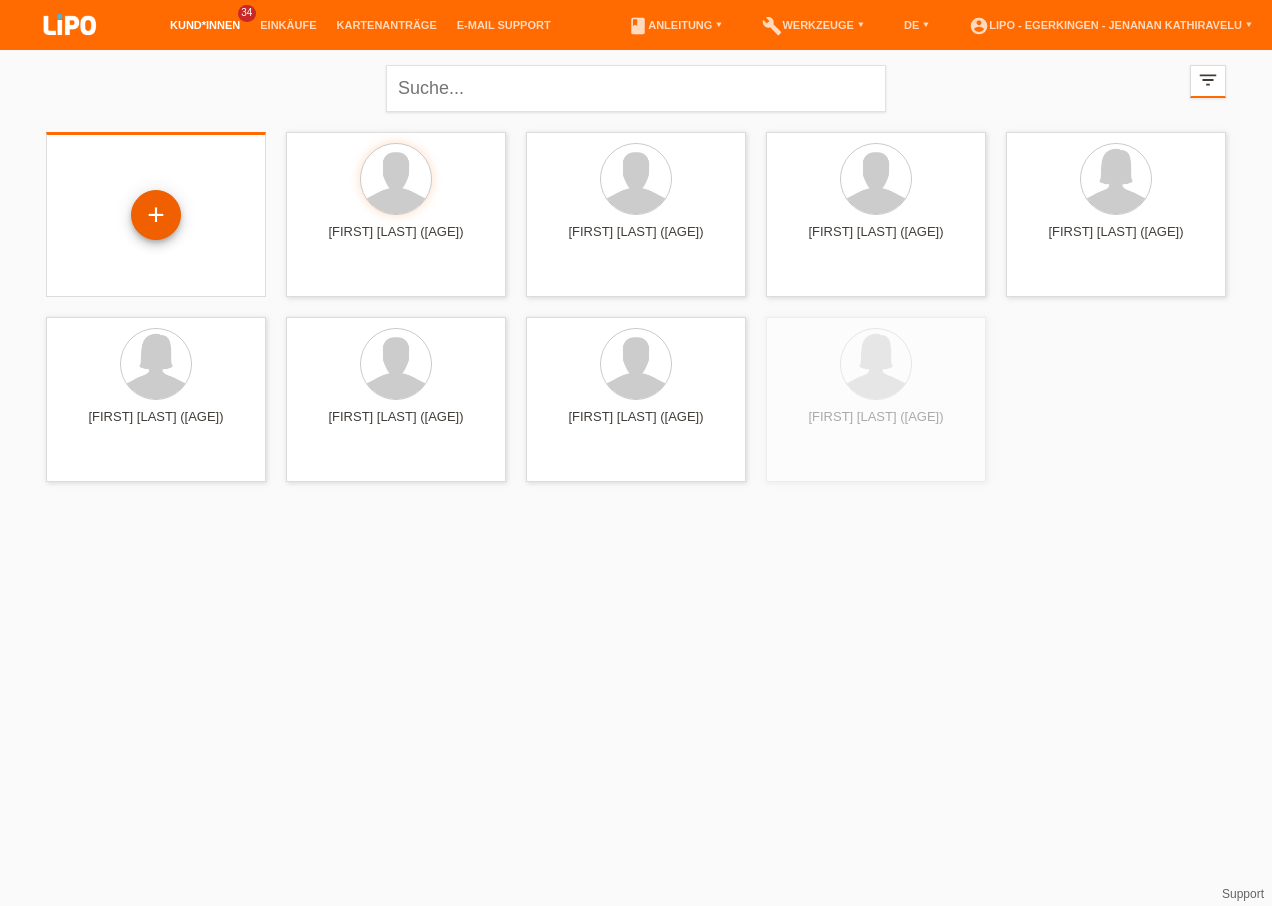 click on "+" at bounding box center (156, 215) 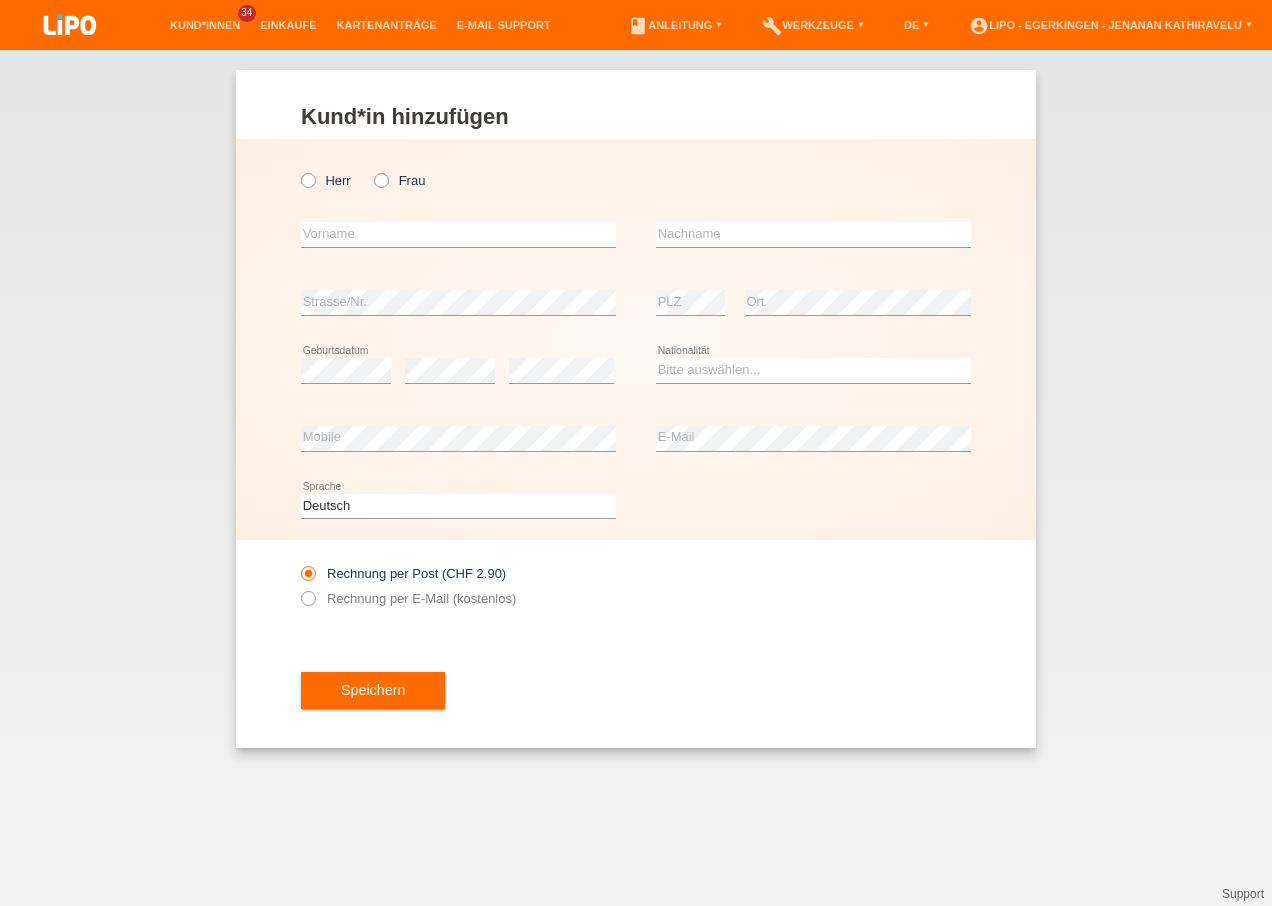 scroll, scrollTop: 0, scrollLeft: 0, axis: both 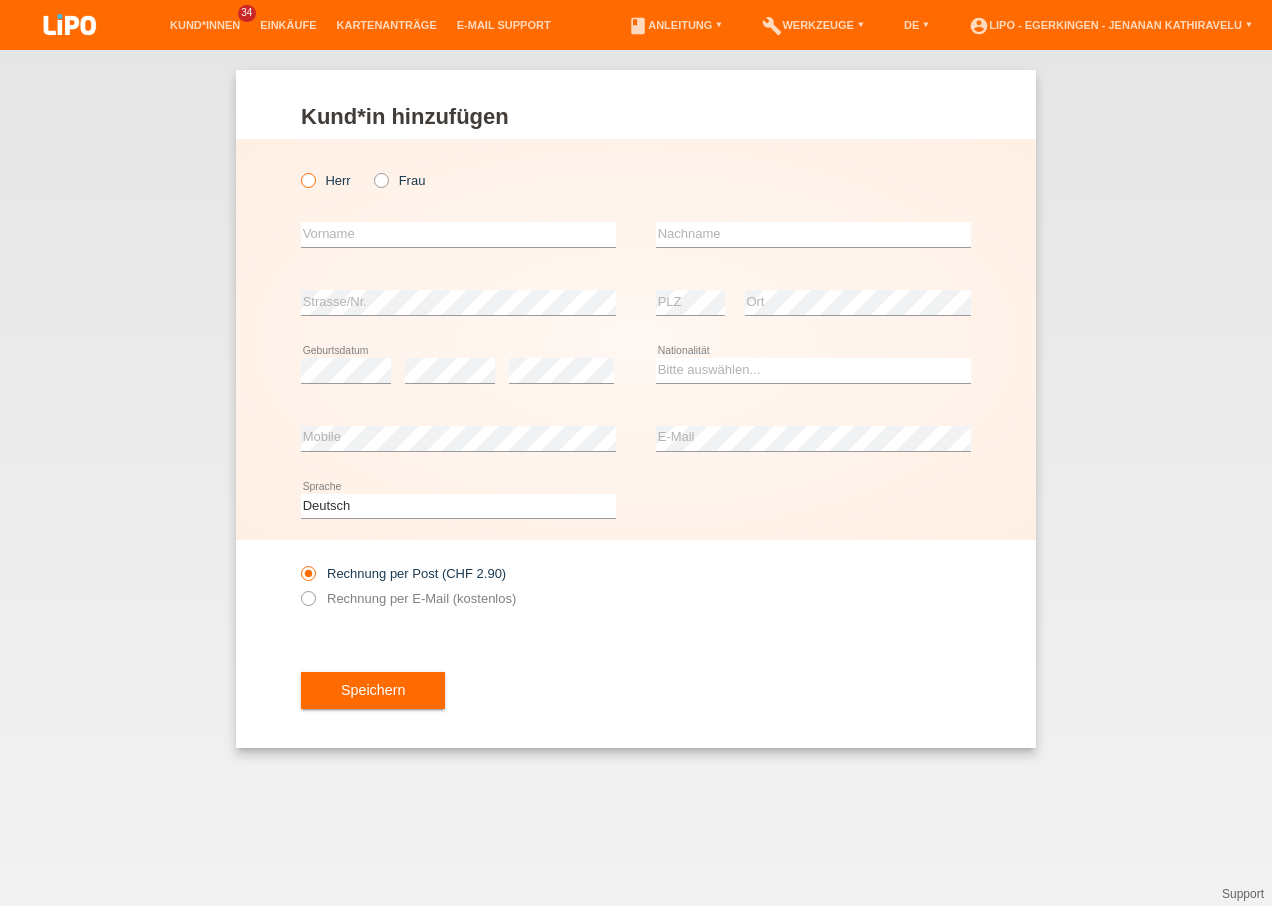 click on "Herr" at bounding box center [326, 180] 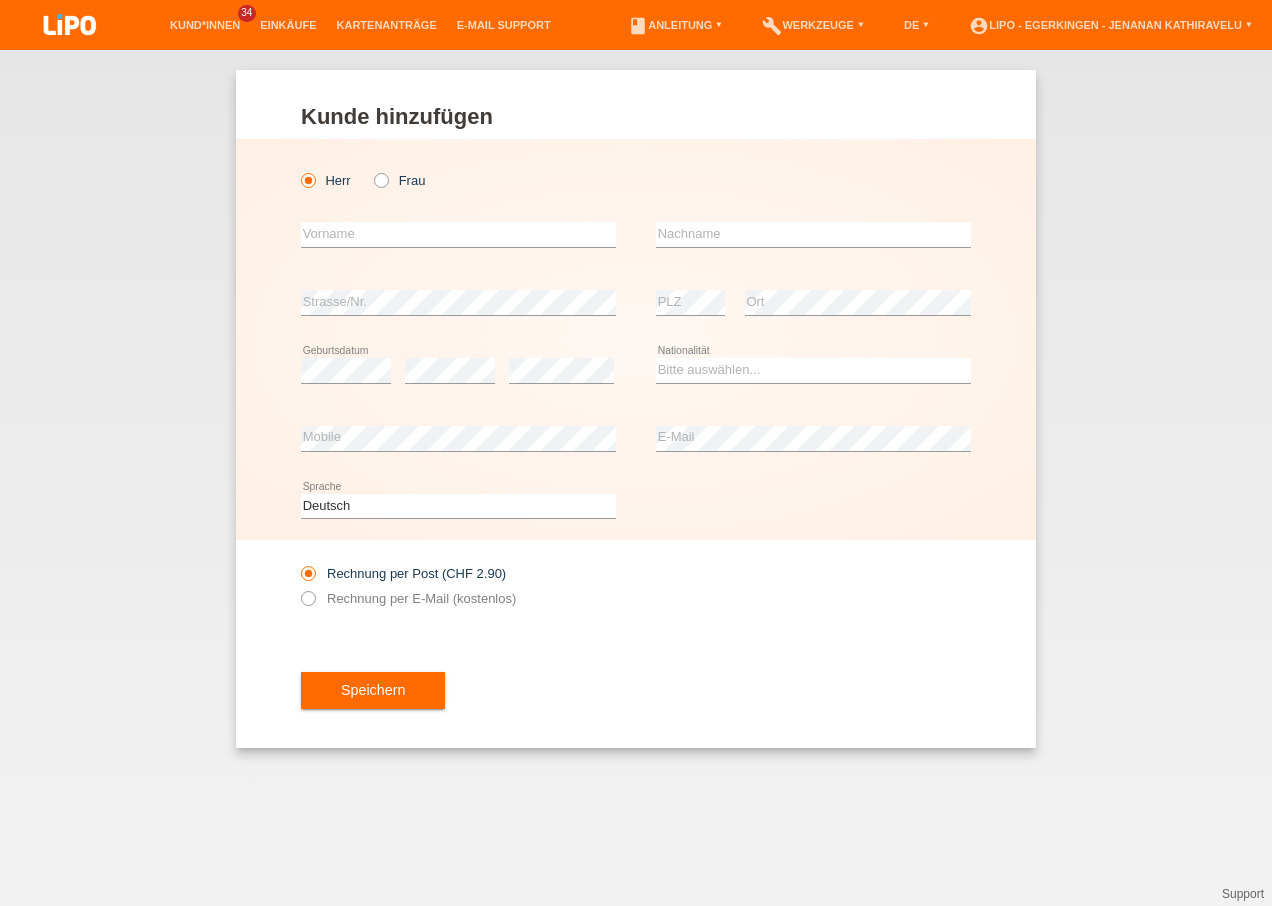 drag, startPoint x: 349, startPoint y: 207, endPoint x: 350, endPoint y: 227, distance: 20.024984 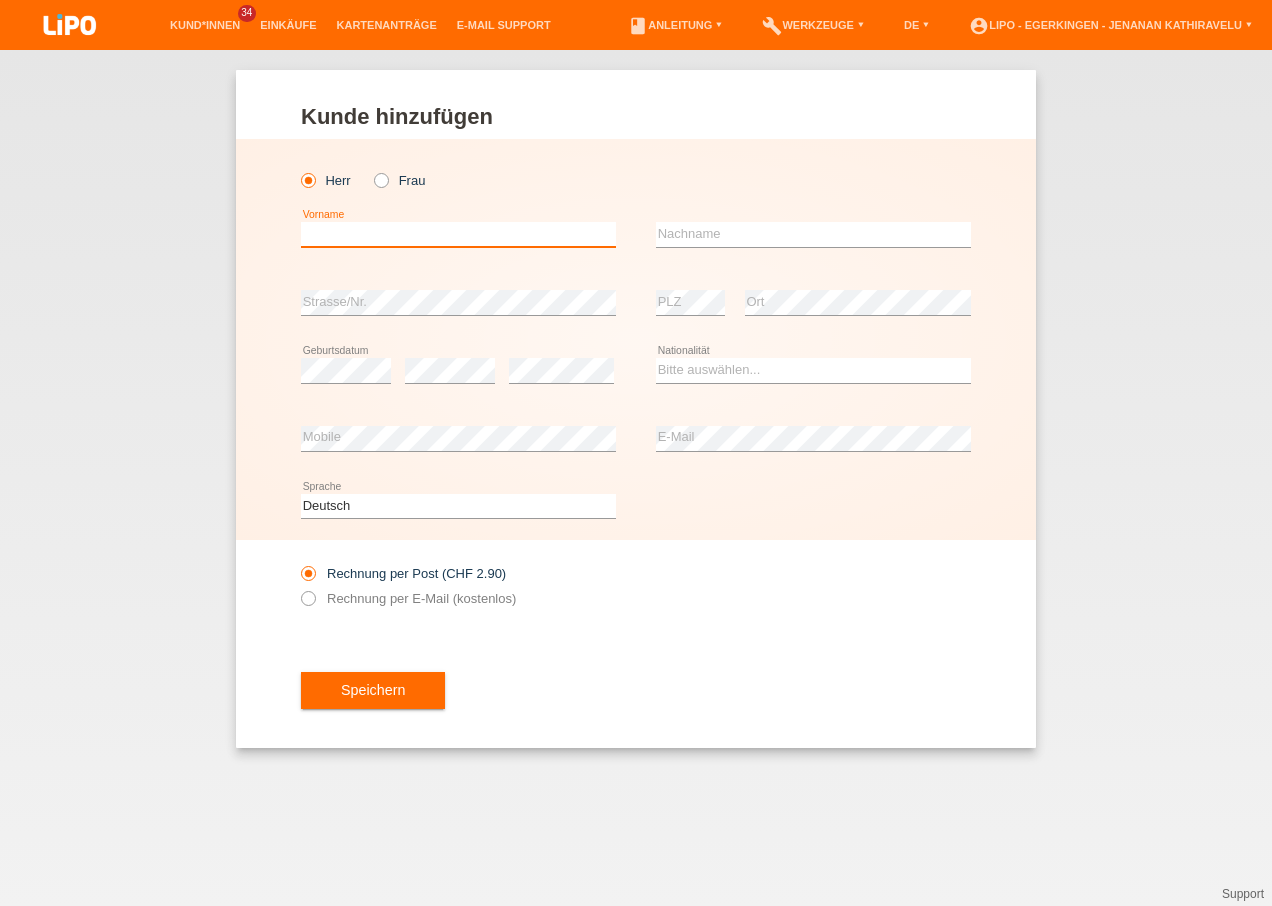 click at bounding box center (458, 234) 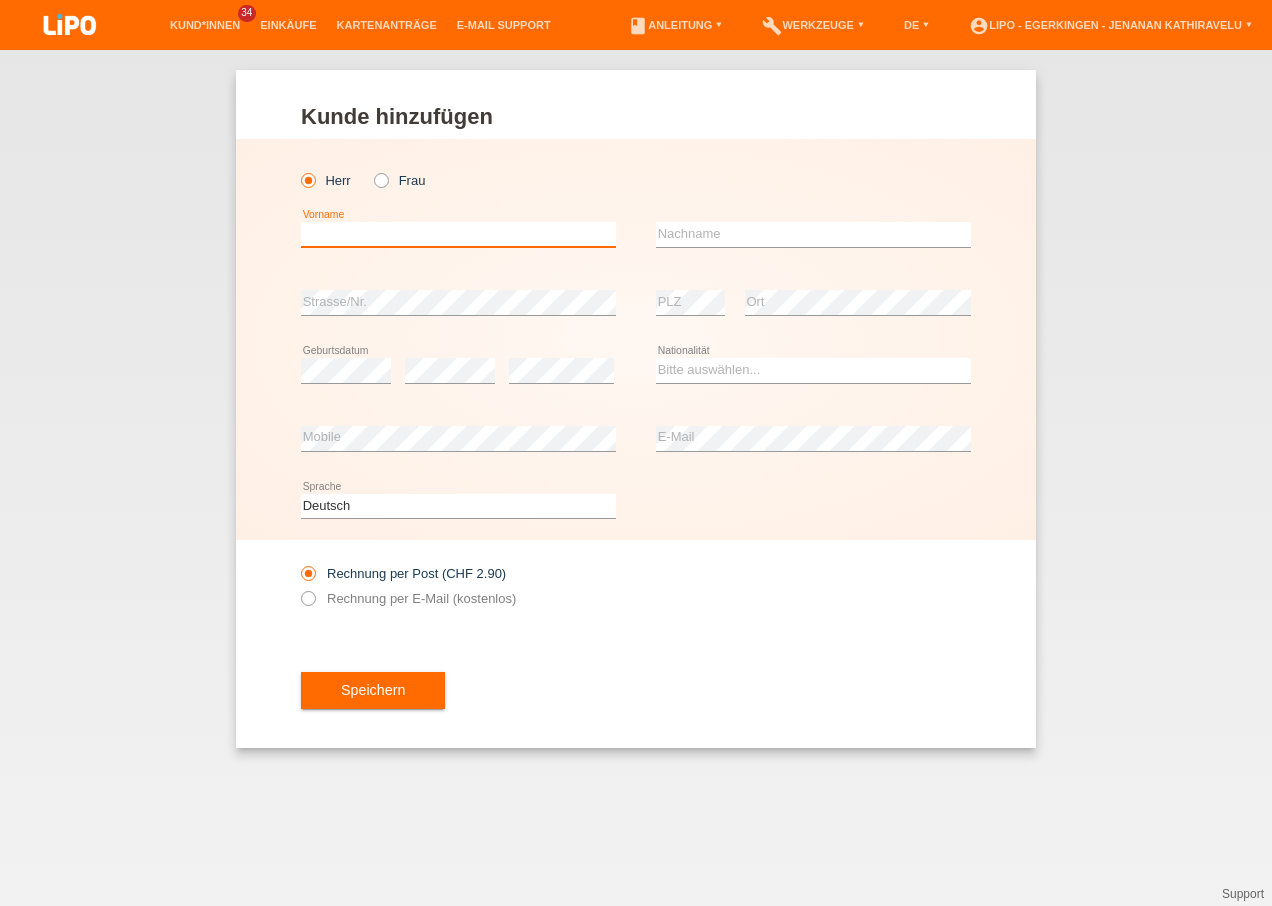 type on "f" 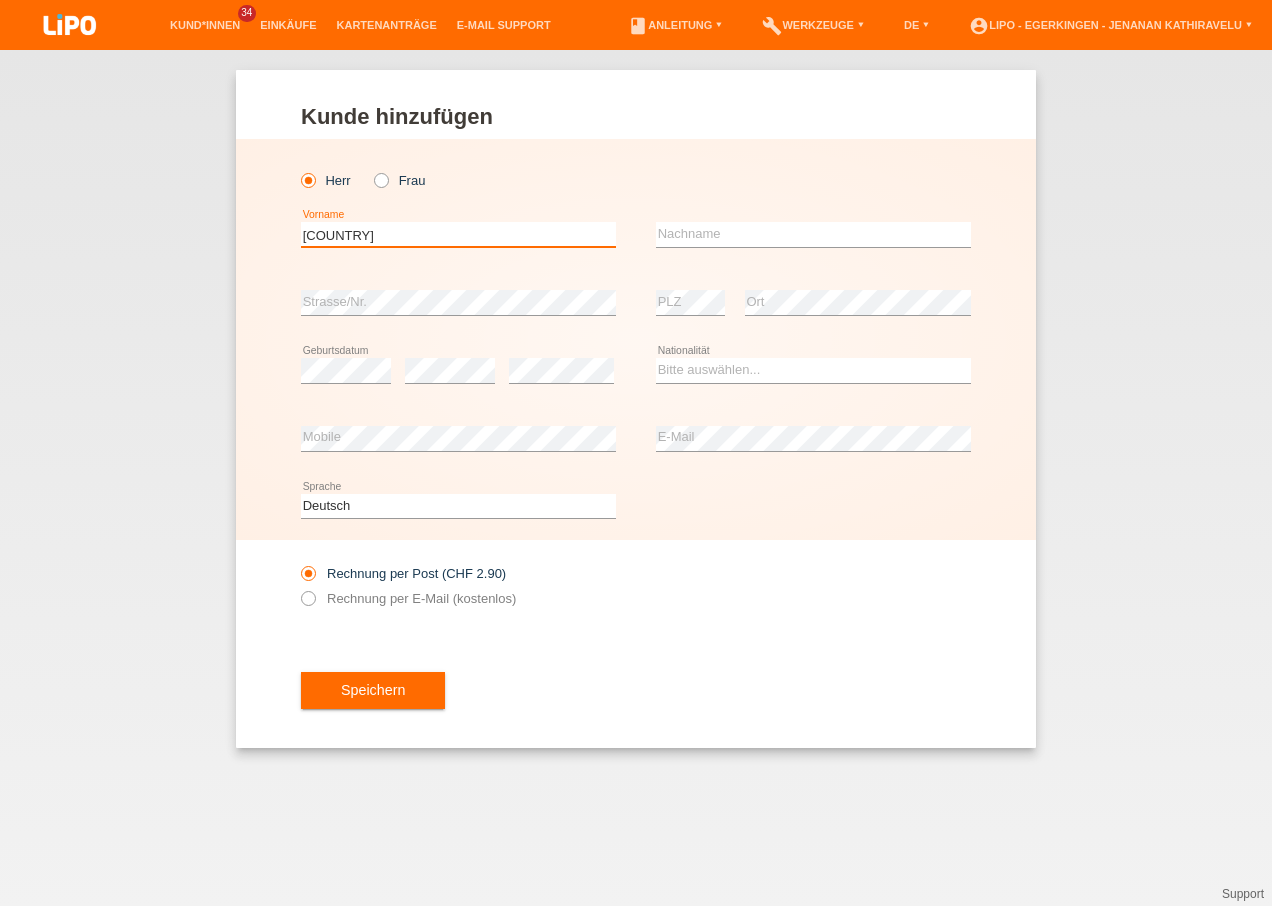 type on "[FIRST]" 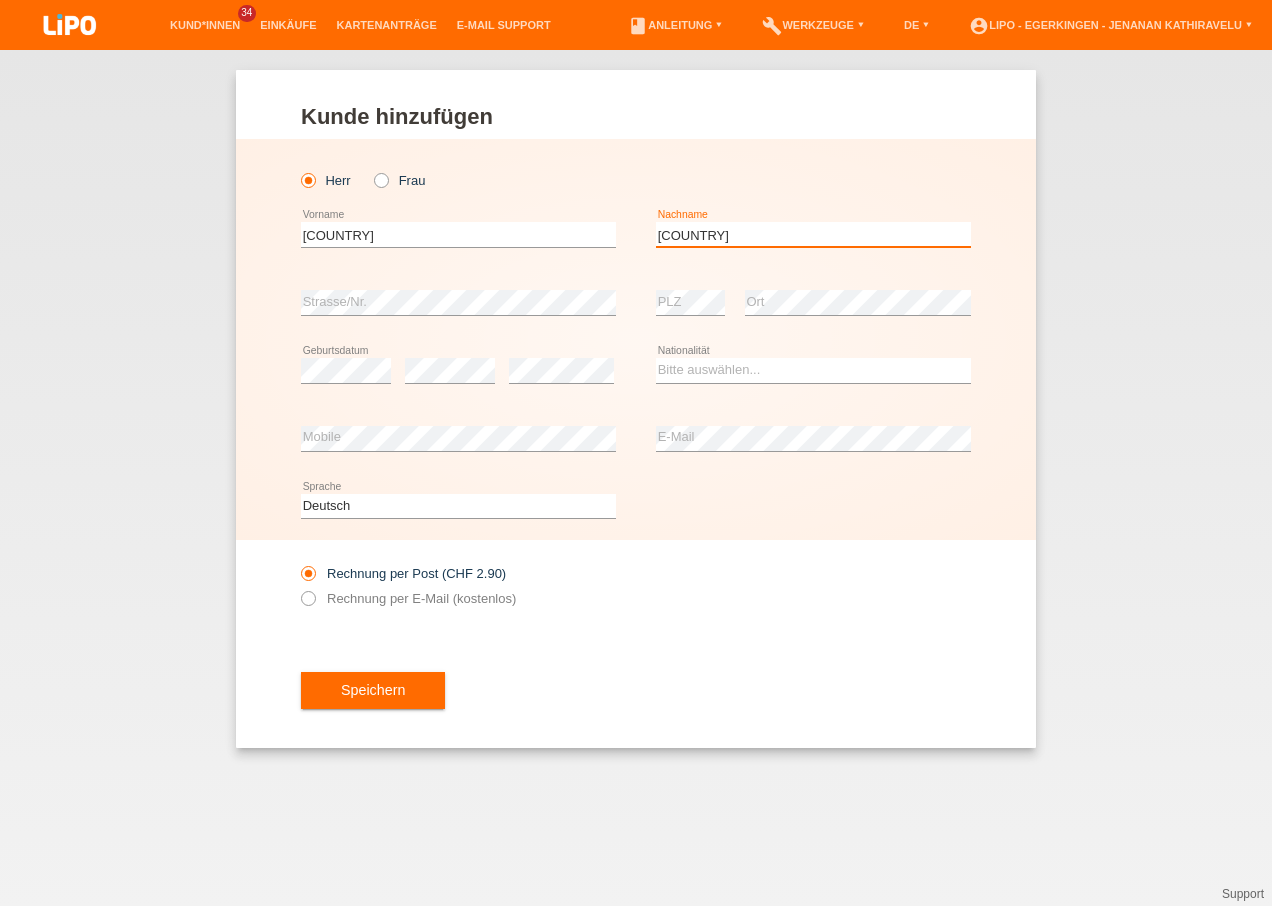 type on "[LAST]" 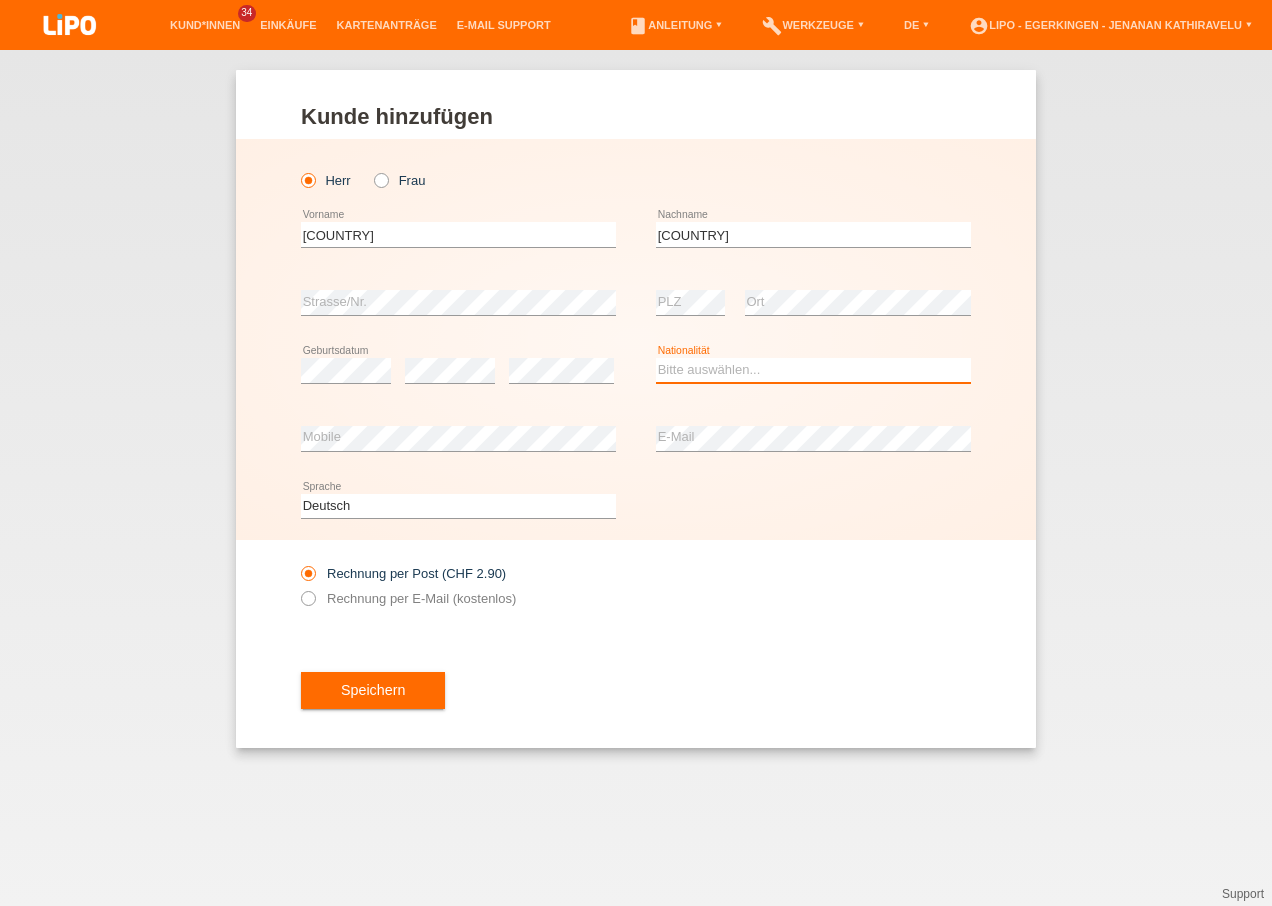click on "Bitte auswählen...
Schweiz
Deutschland
Liechtenstein
Österreich
------------
Afghanistan
Ägypten
Åland
Albanien
Algerien" at bounding box center (813, 370) 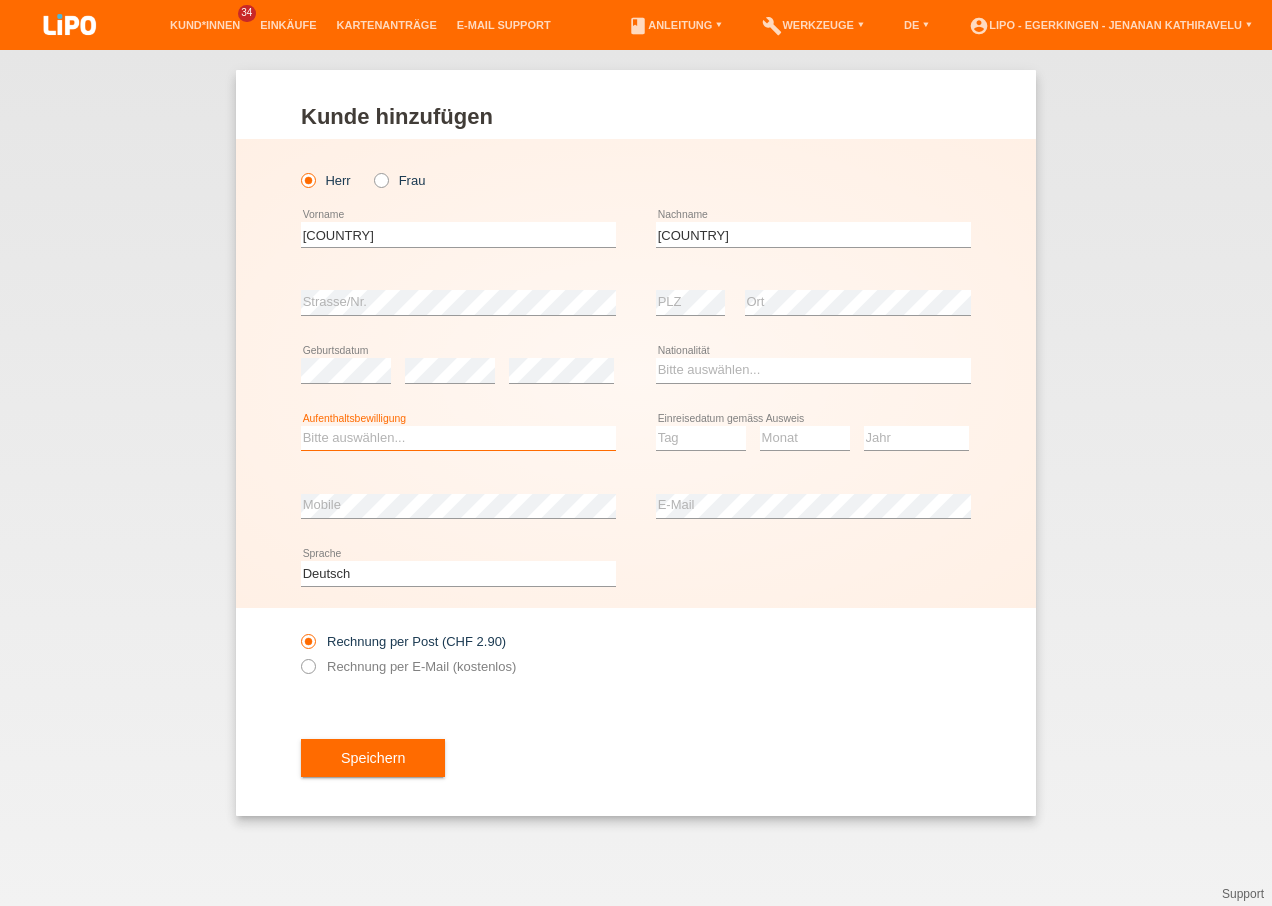 click on "Bitte auswählen...
C
B
B - Flüchtlingsstatus
Andere" at bounding box center [458, 438] 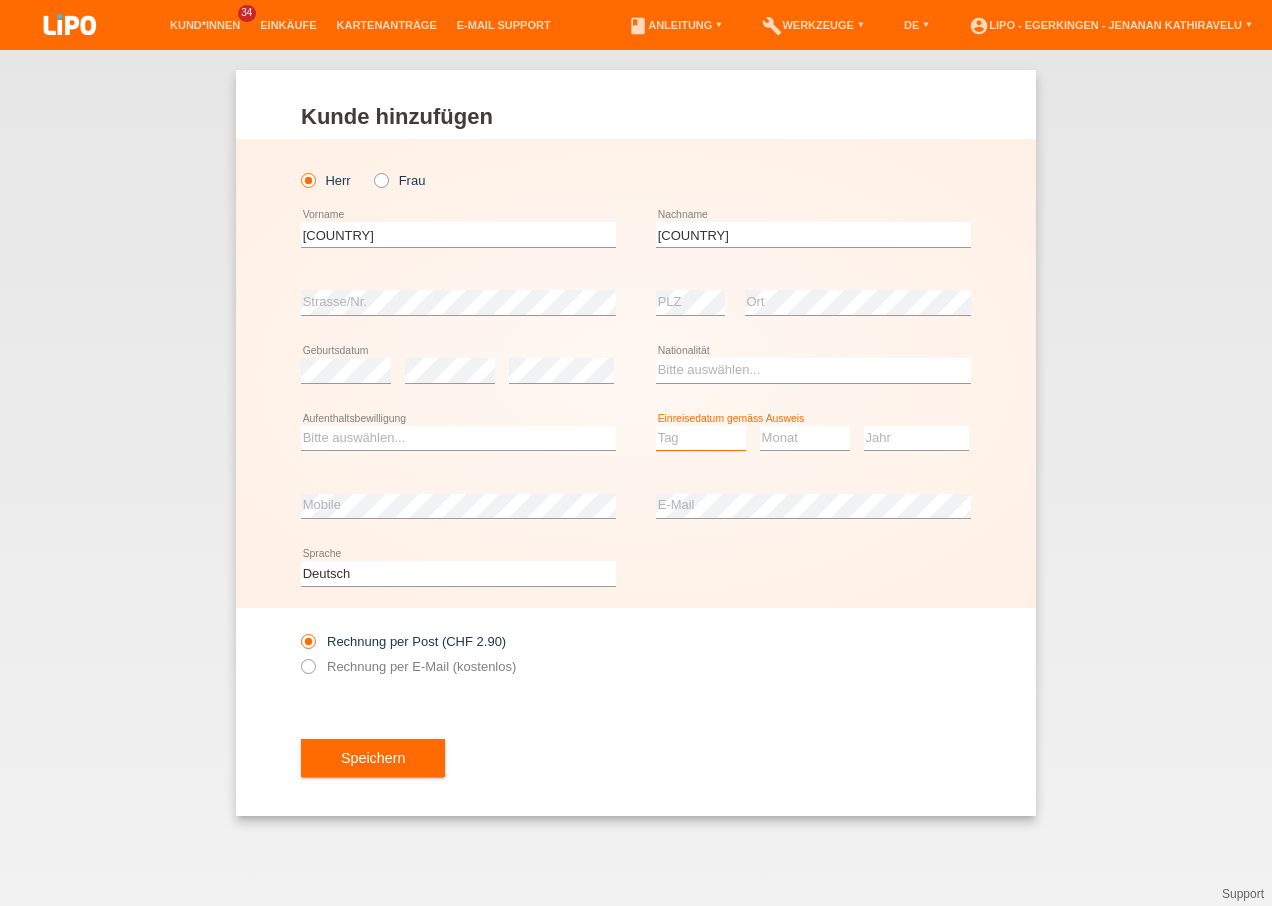 click on "Tag
01
02
03
04
05
06
07
08
09
10 11" at bounding box center (701, 438) 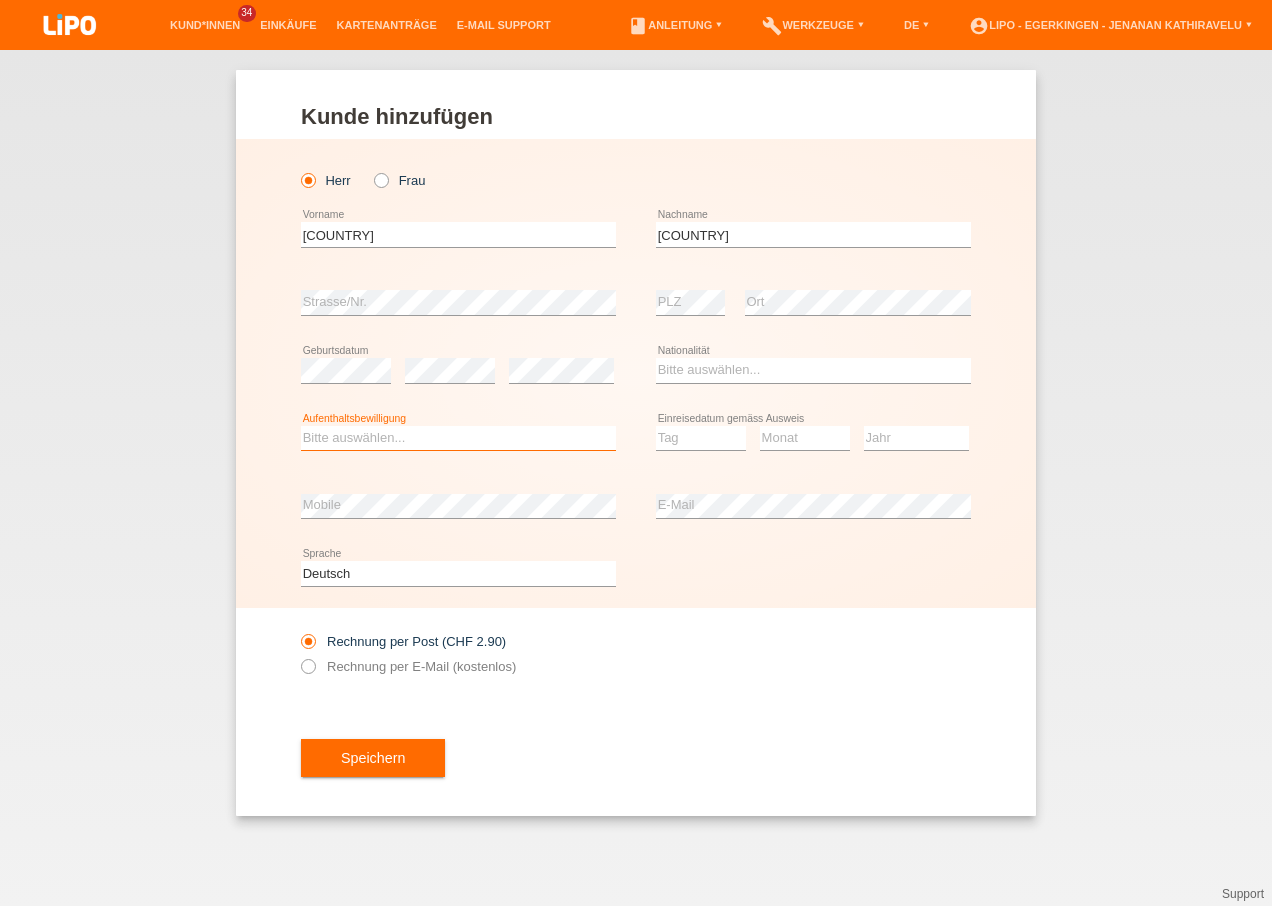 click on "Bitte auswählen...
C
B
B - Flüchtlingsstatus
Andere" at bounding box center (458, 438) 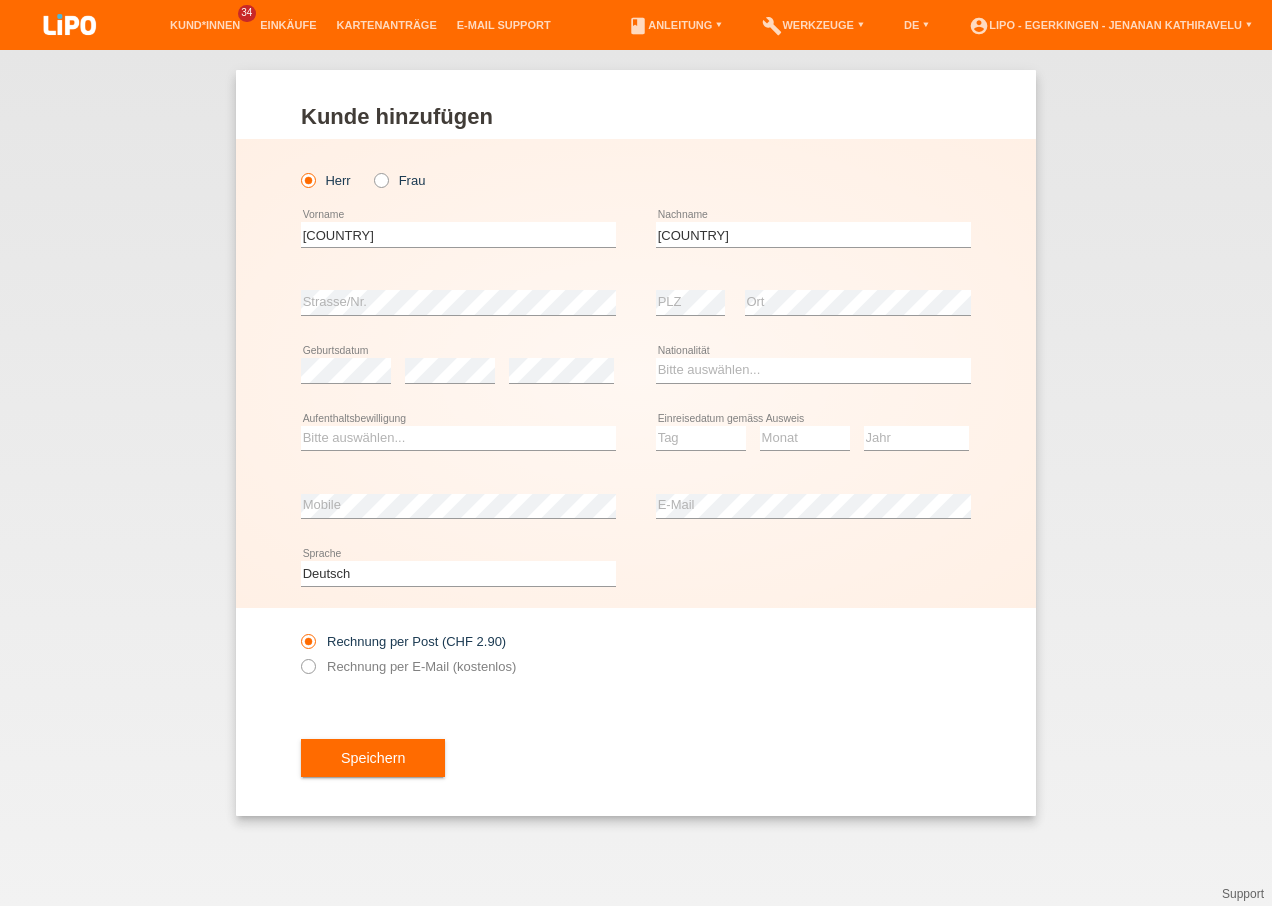 drag, startPoint x: 786, startPoint y: 563, endPoint x: 738, endPoint y: 471, distance: 103.768974 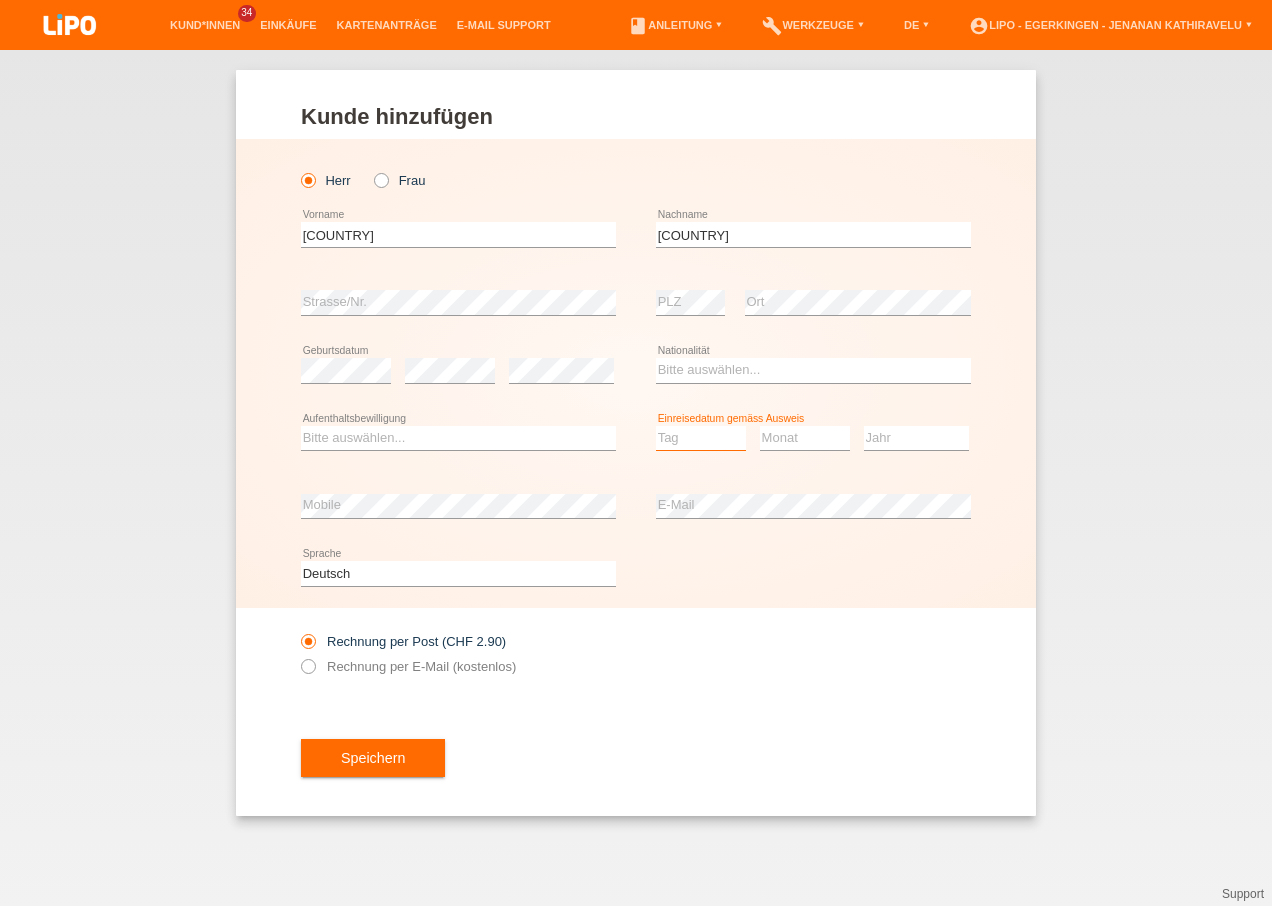 drag, startPoint x: 721, startPoint y: 439, endPoint x: 711, endPoint y: 456, distance: 19.723083 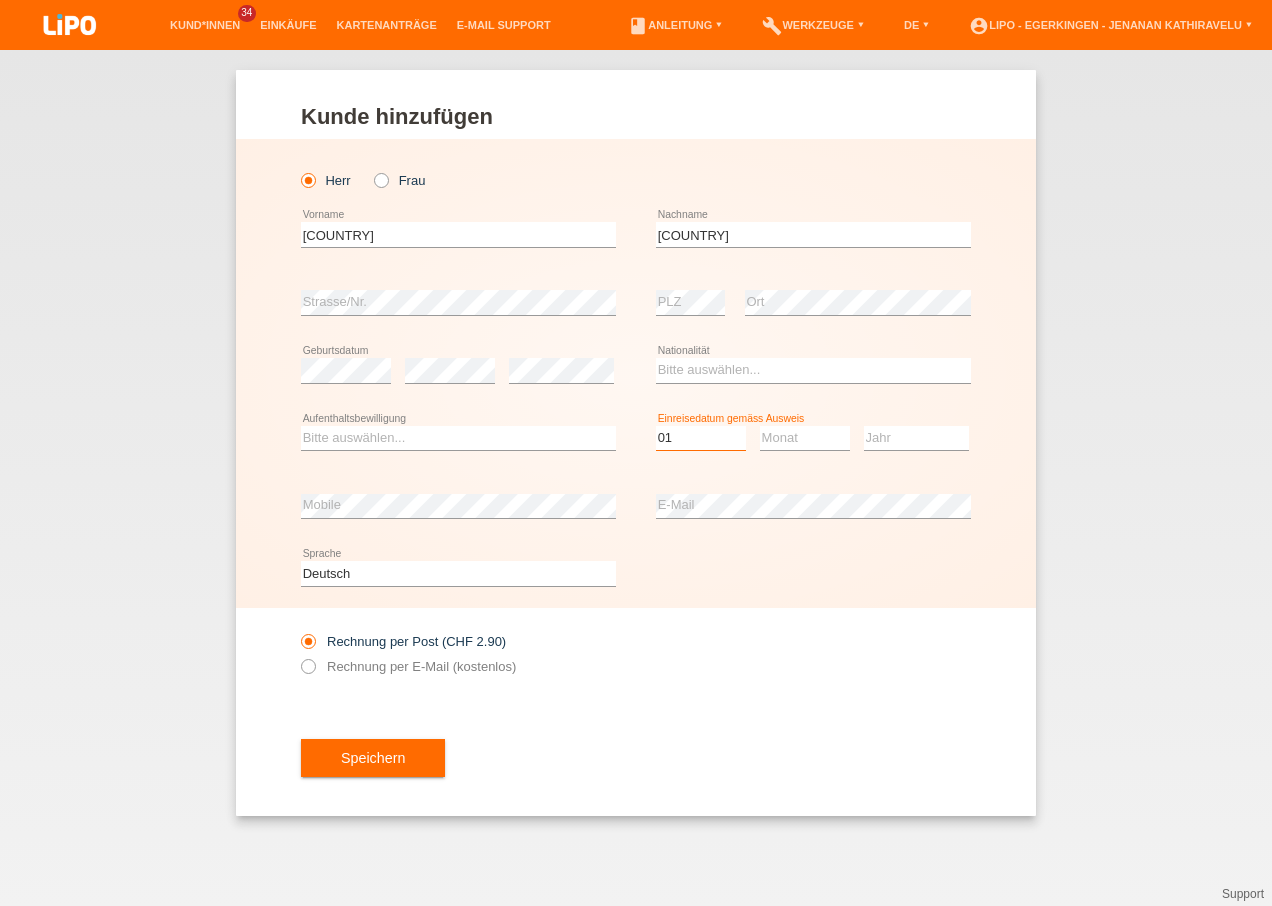 click on "Tag
01
02
03
04
05
06
07
08
09
10 11" at bounding box center [701, 438] 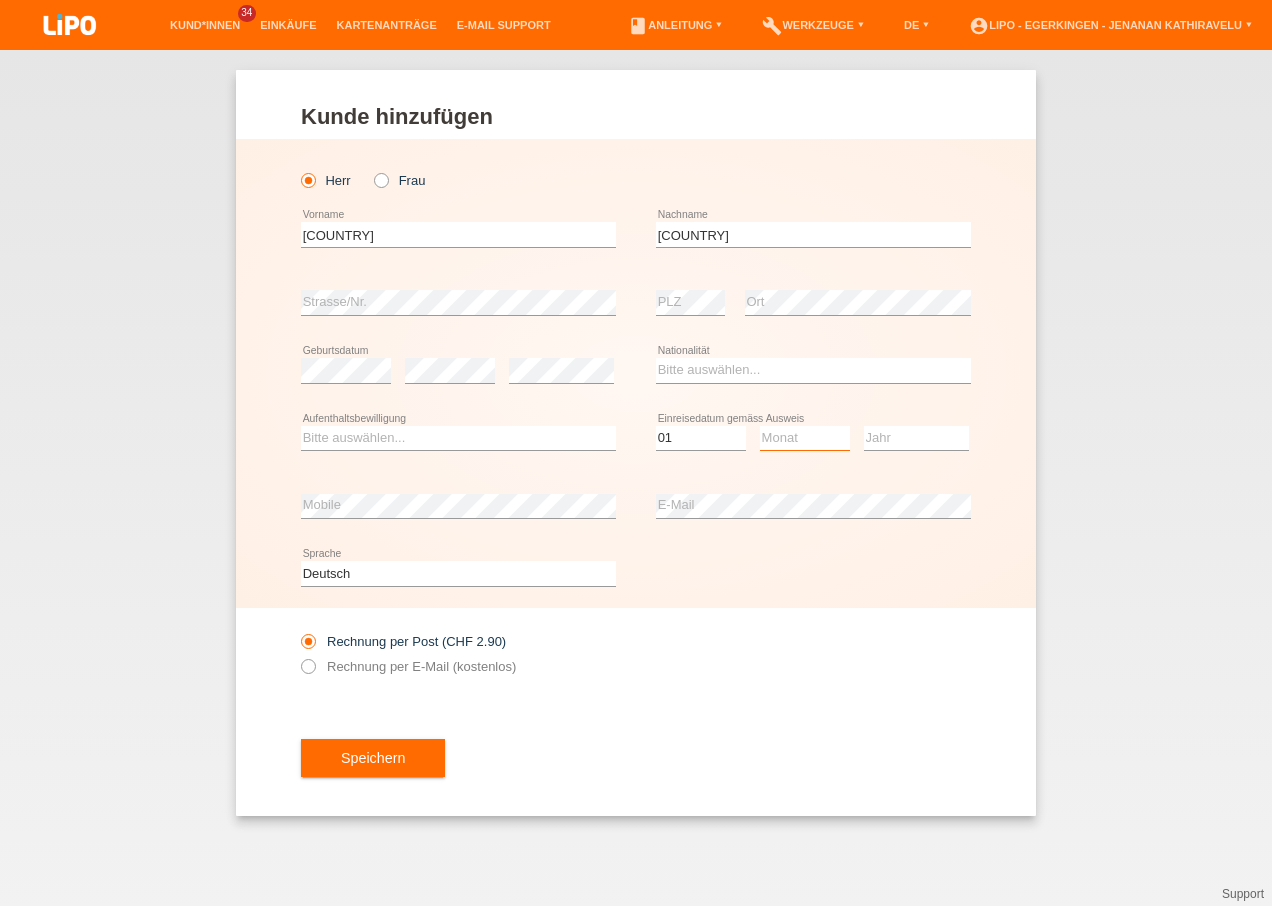 click on "Monat
01
02
03
04
05
06
07
08
09
10 11" at bounding box center (805, 438) 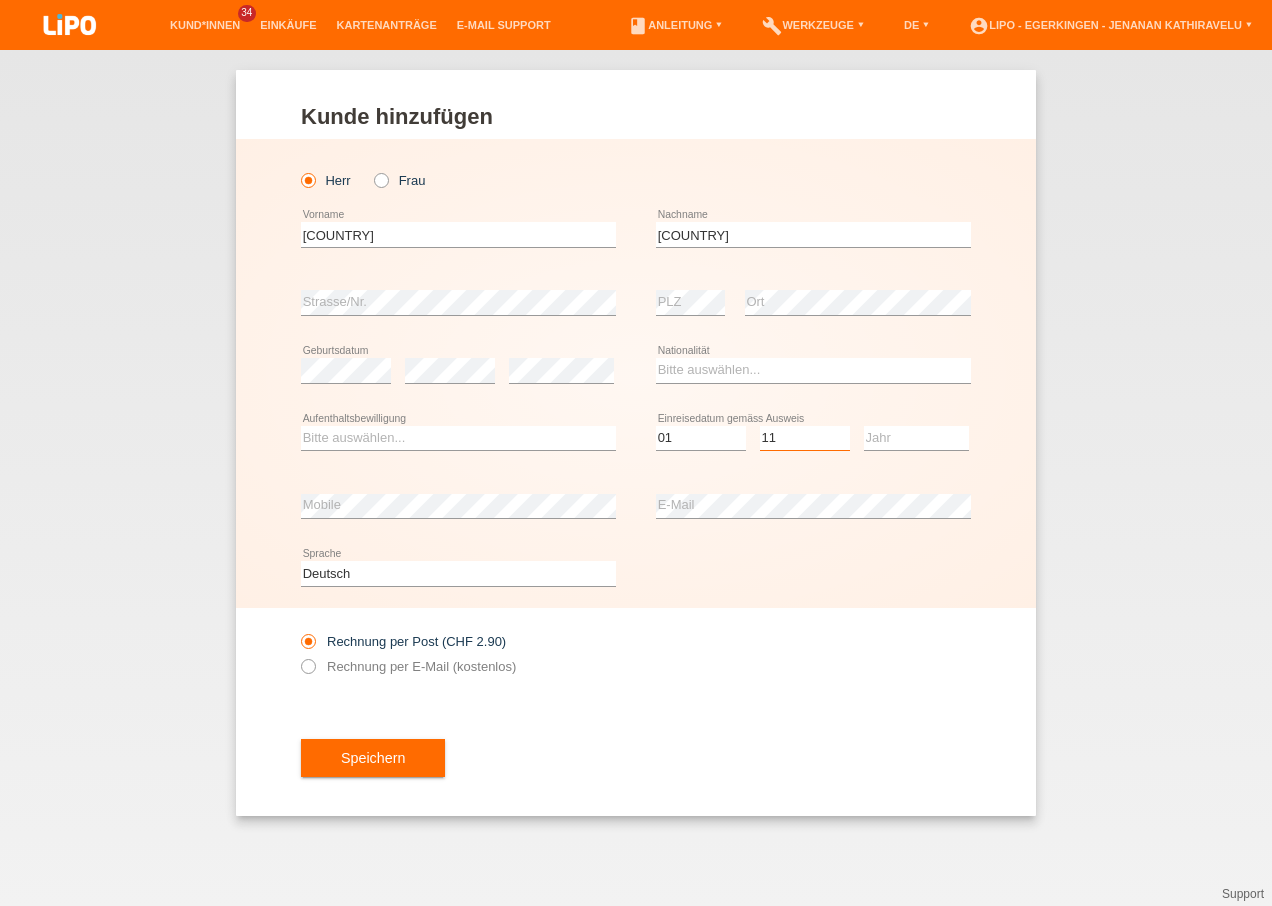 click on "Monat
01
02
03
04
05
06
07
08
09
10 11" at bounding box center (805, 438) 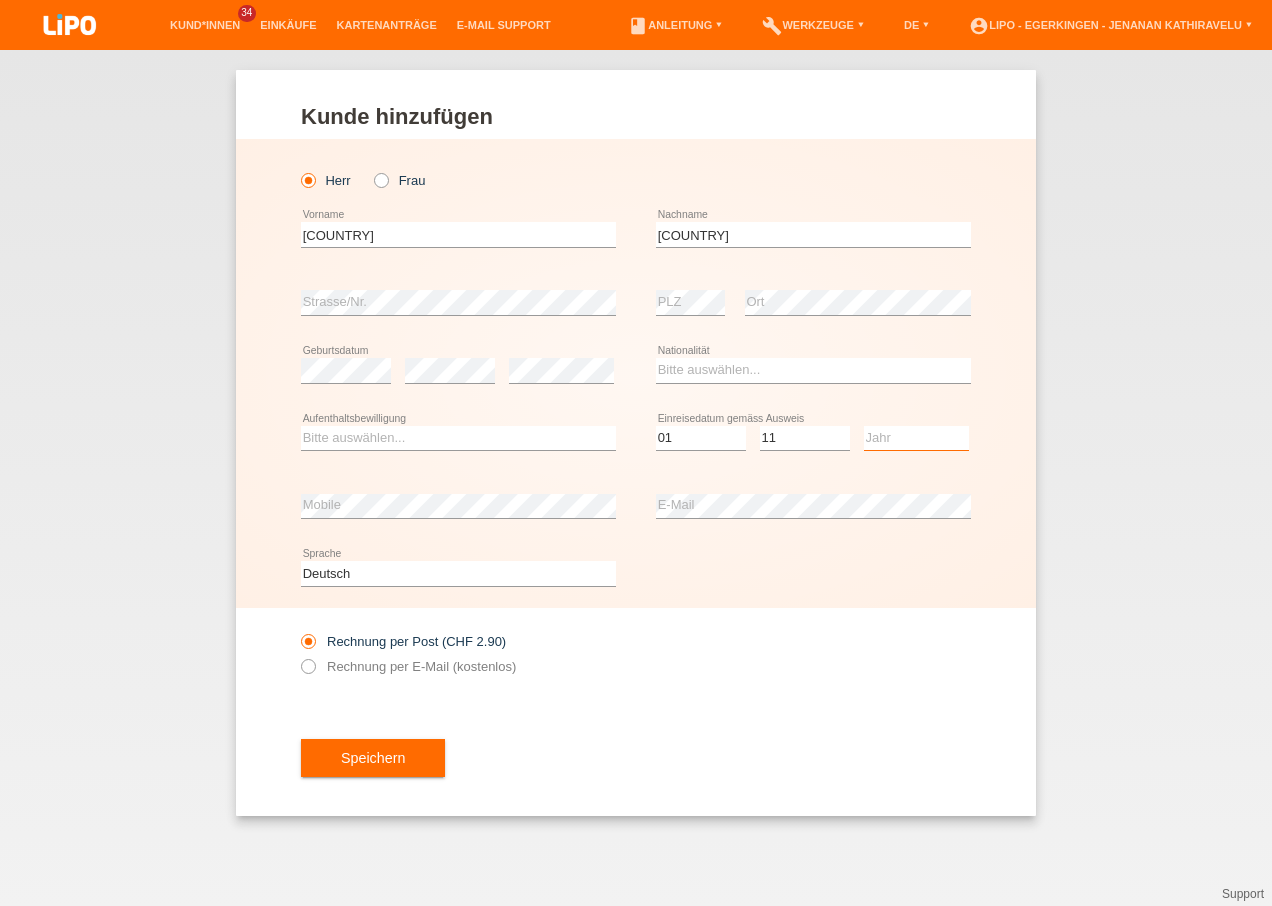 click on "Jahr
2025
2024
2023
2022
2021
2020
2019
2018
2017 2016 2015 2014 2013 2012 2011 2010 2009 2008 2007 2006 2005 2004 2003 2002 2001" at bounding box center (916, 438) 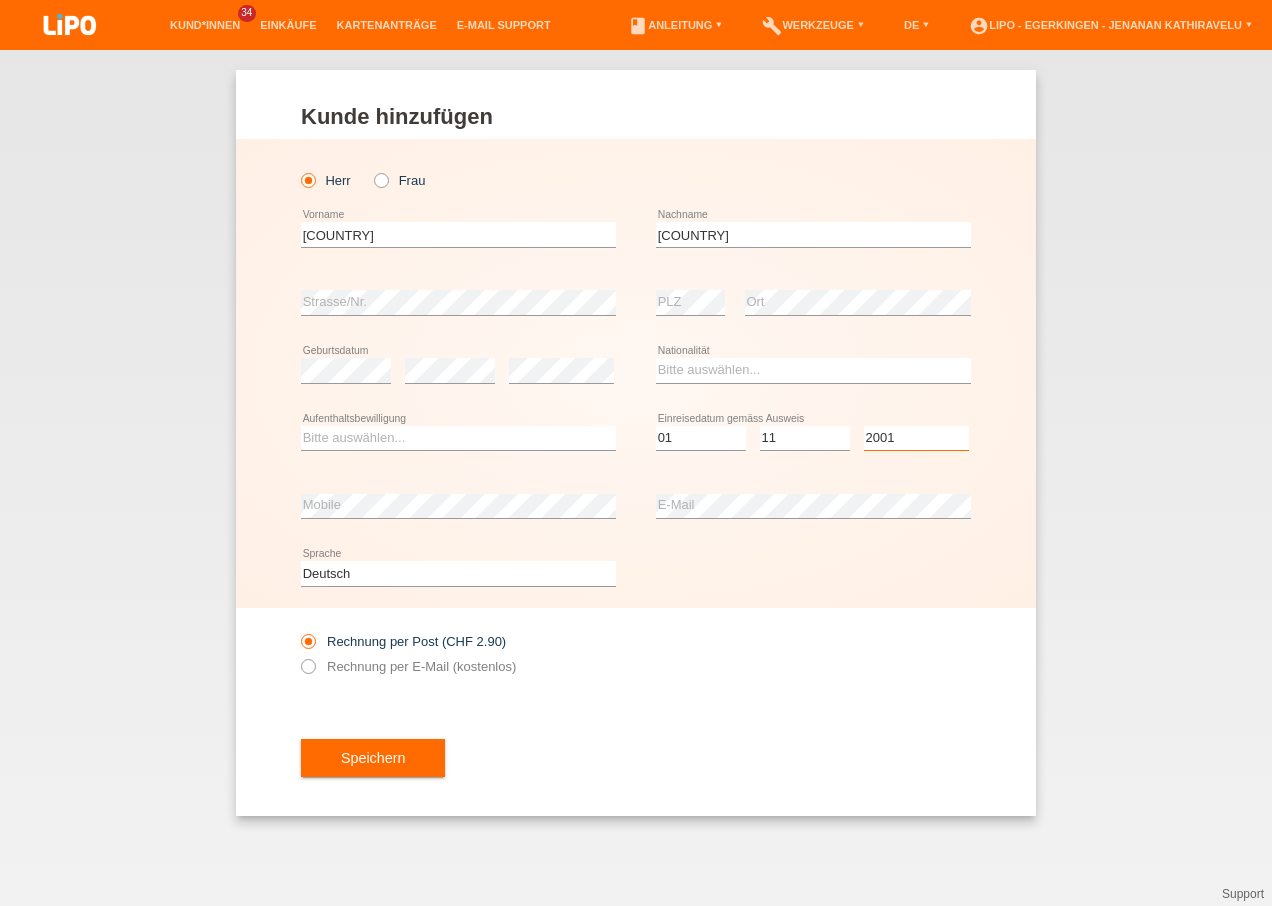 click on "Jahr
2025
2024
2023
2022
2021
2020
2019
2018
2017 2016 2015 2014 2013 2012 2011 2010 2009 2008 2007 2006 2005 2004 2003 2002 2001" at bounding box center (916, 438) 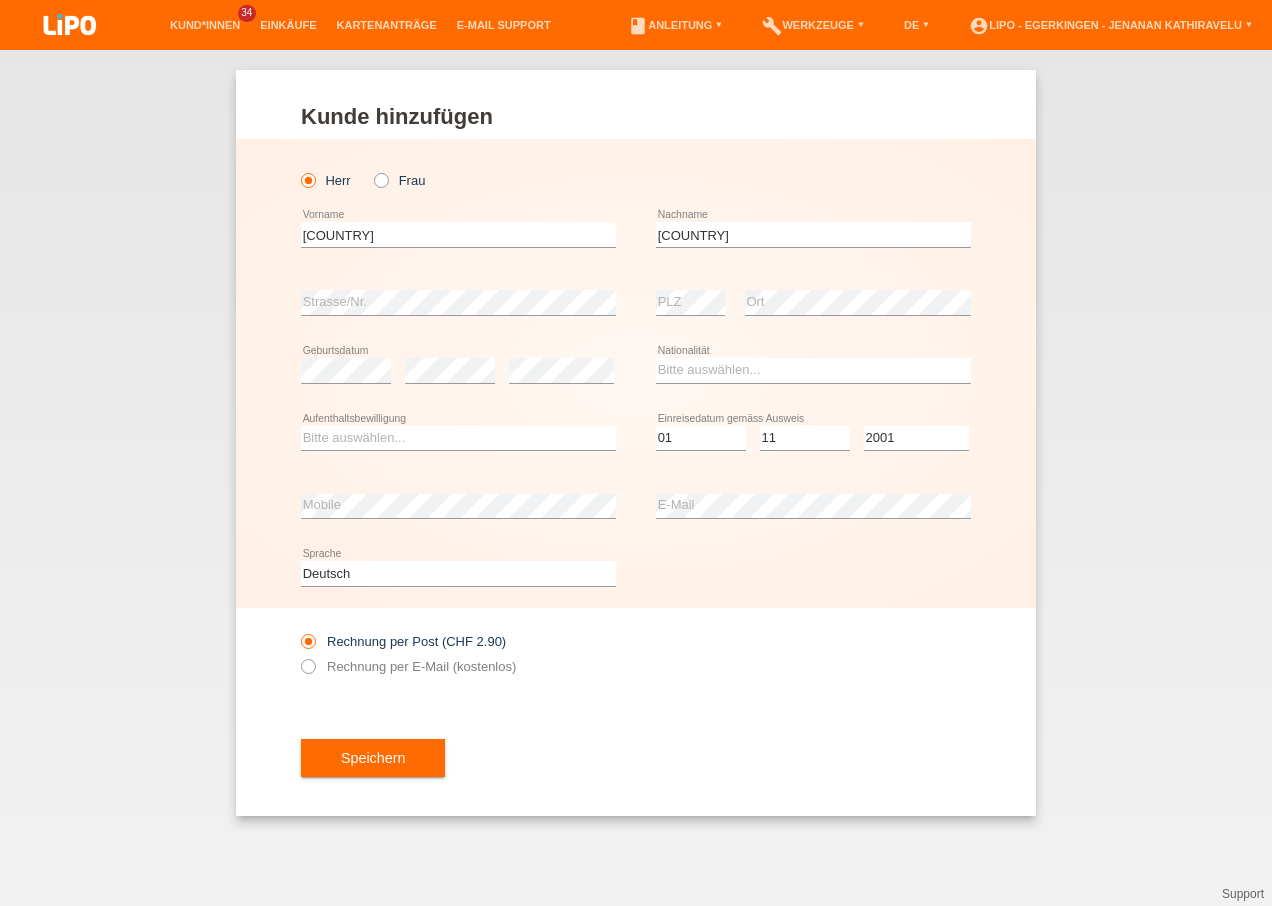 click on "Bitte auswählen...
C
B
B - Flüchtlingsstatus
Andere
error
Aufenthaltsbewilligung" at bounding box center [458, 439] 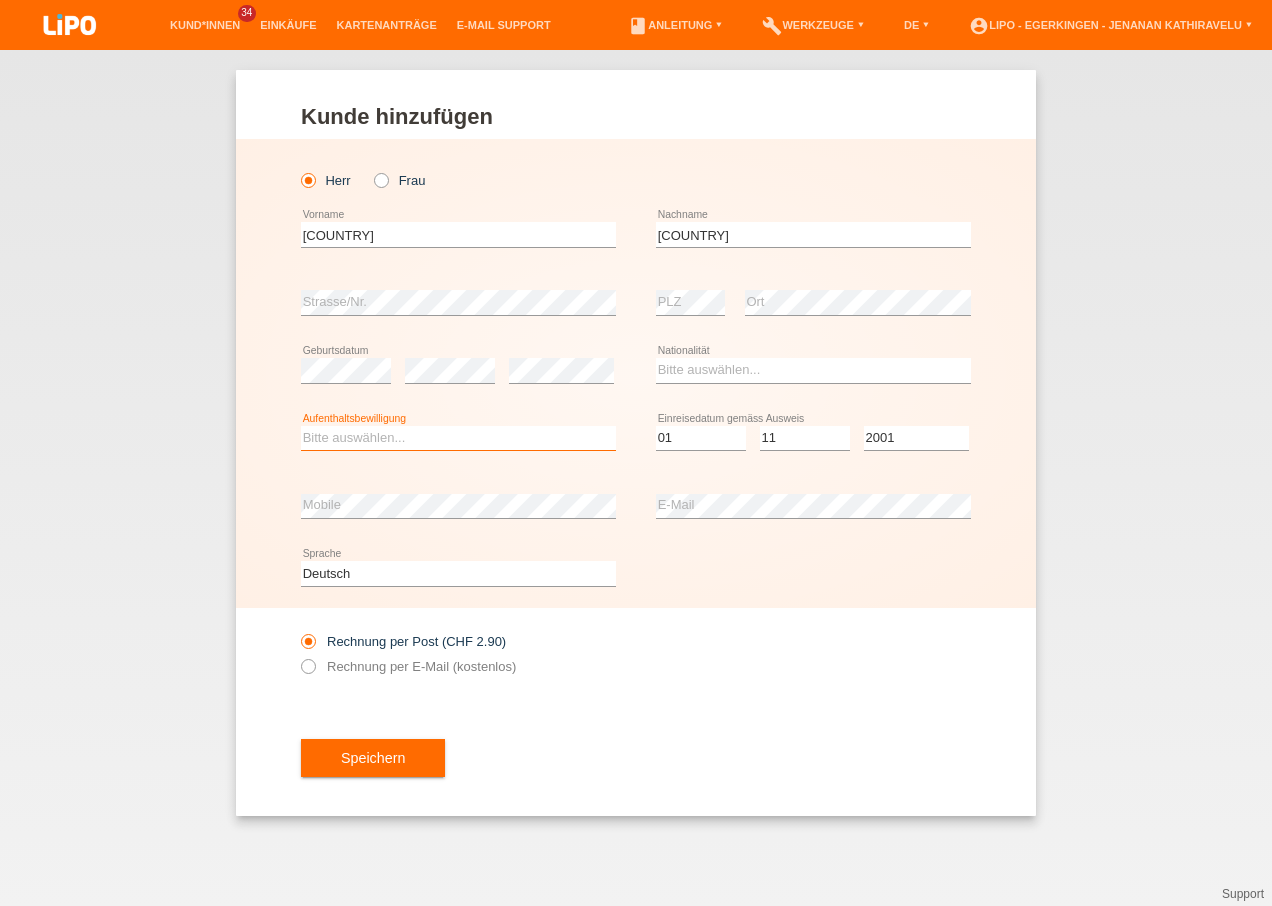 click on "Bitte auswählen...
C
B
B - Flüchtlingsstatus
Andere" at bounding box center (458, 438) 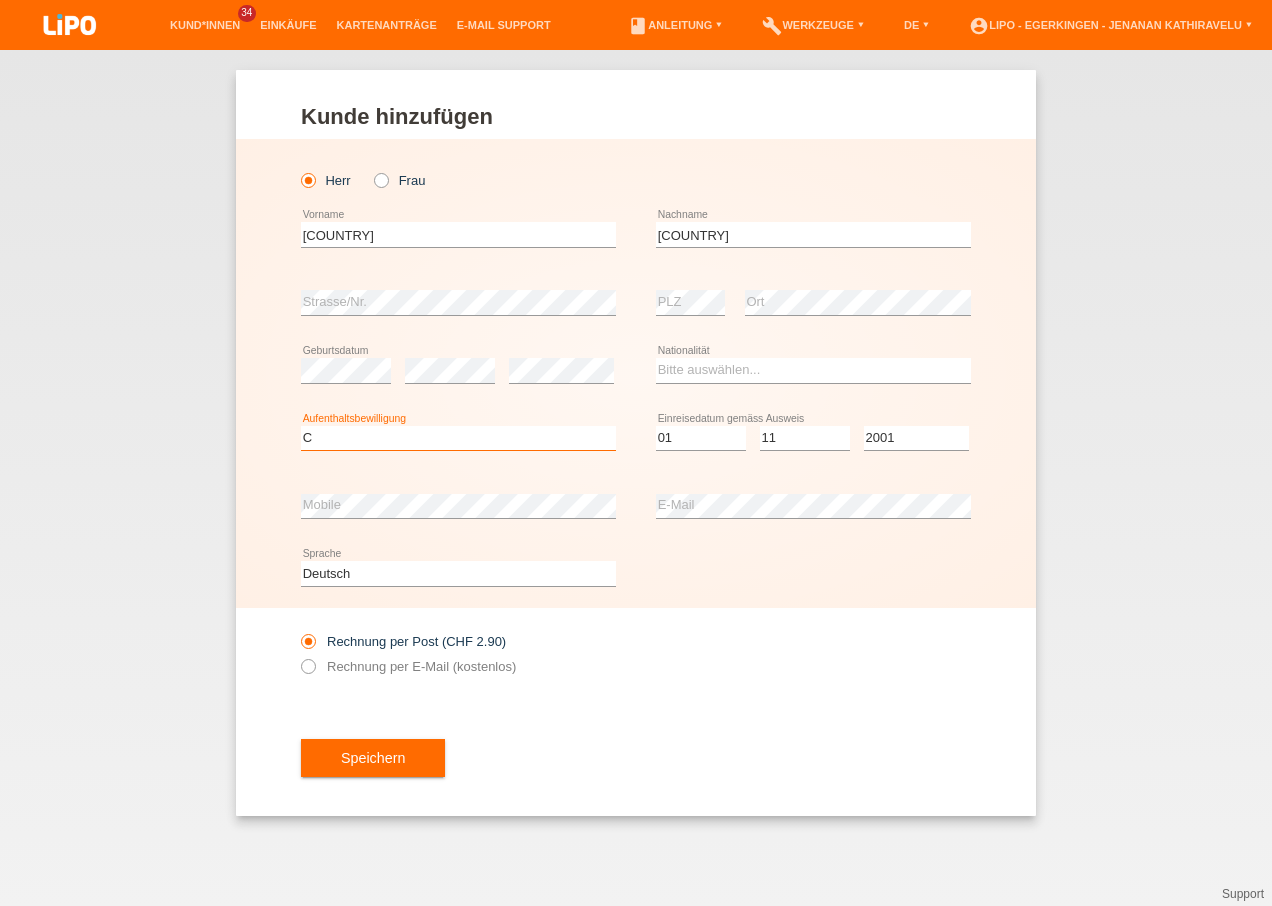 click on "Bitte auswählen...
C
B
B - Flüchtlingsstatus
Andere" at bounding box center [458, 438] 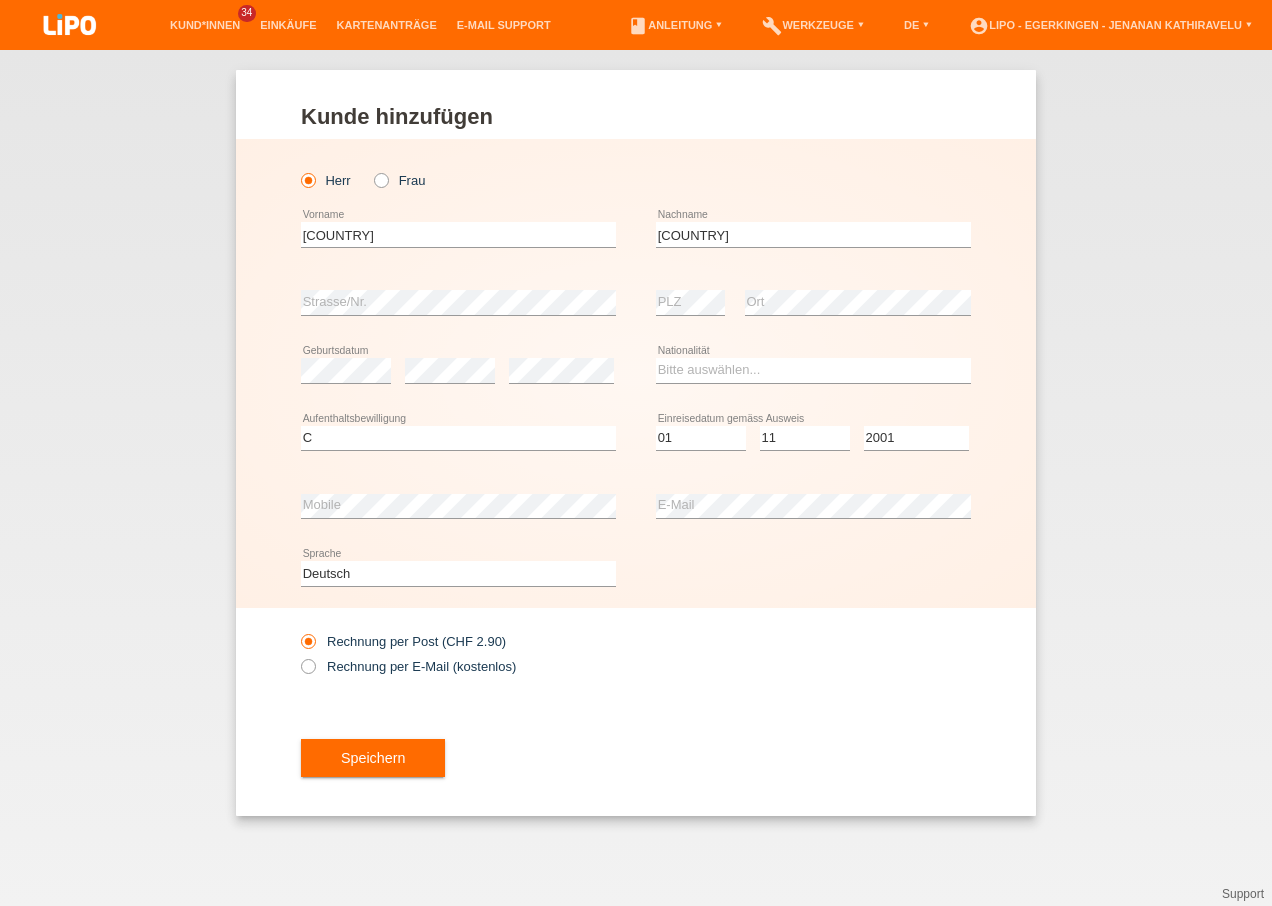click on "Rechnung per Post                                                                                                                                                (CHF 2.90)
Rechnung per E-Mail                                                                                            (kostenlos)" at bounding box center (458, 654) 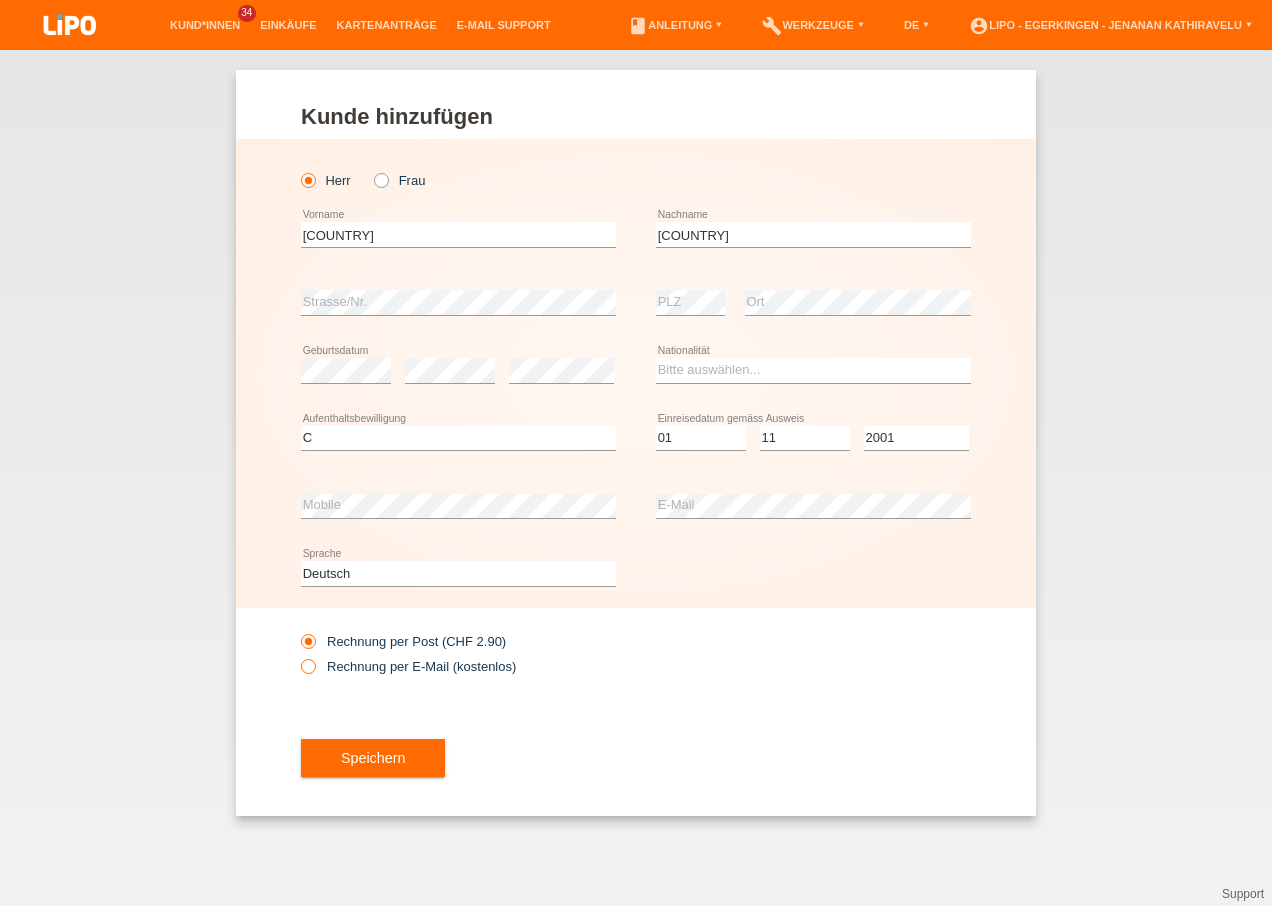 click on "Rechnung per E-Mail                                                                                            (kostenlos)" at bounding box center [408, 666] 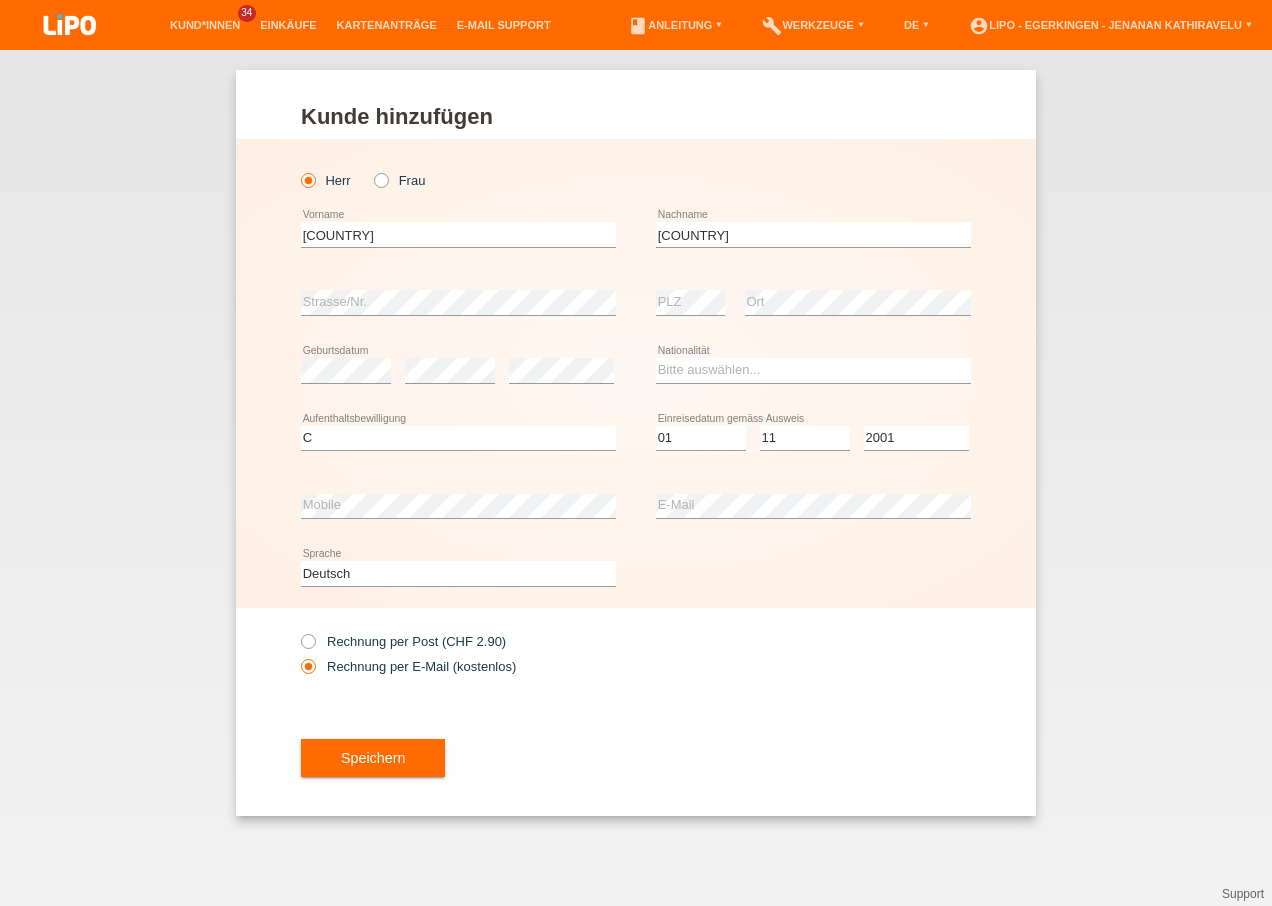 click on "Speichern" at bounding box center [636, 758] 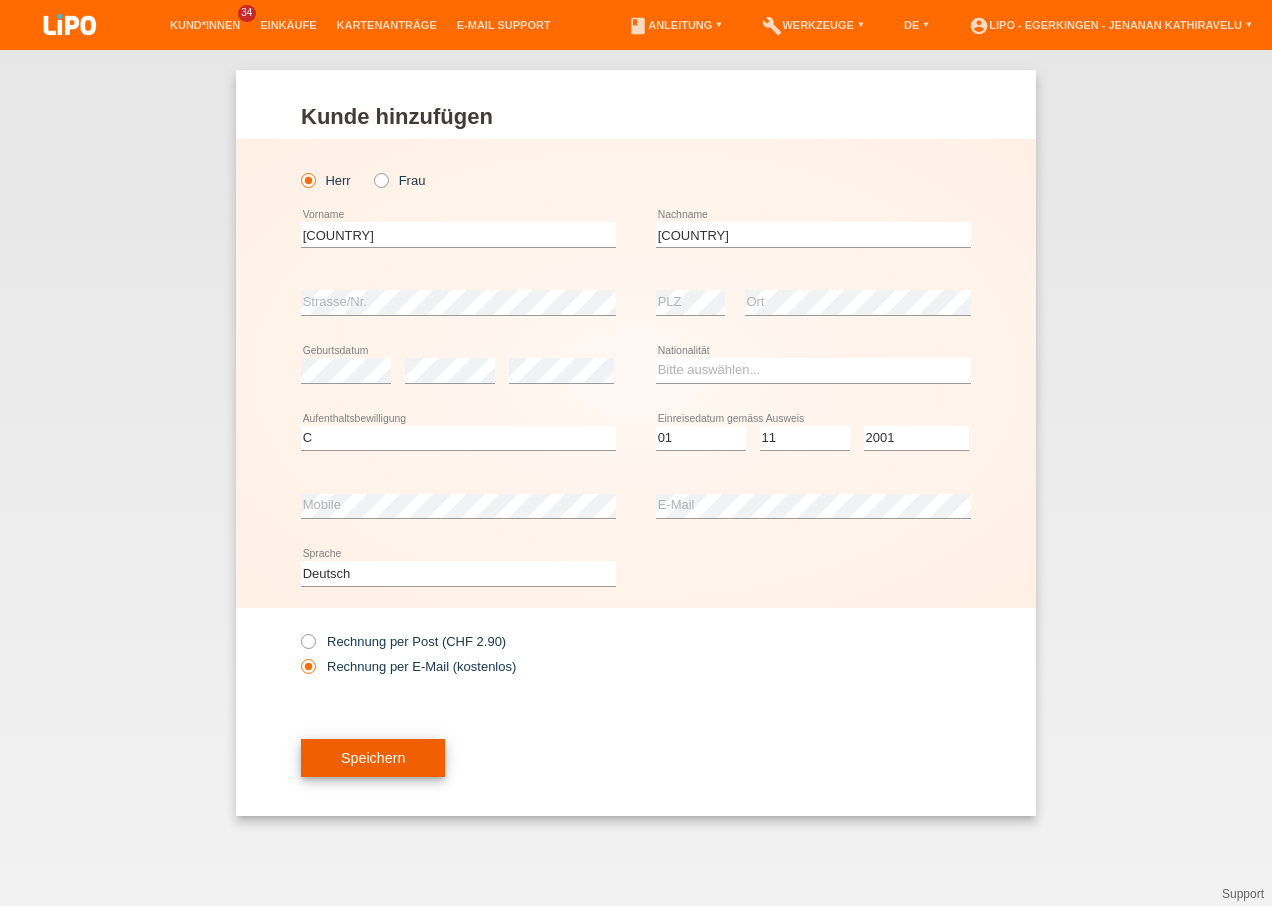 click on "Speichern" at bounding box center (373, 758) 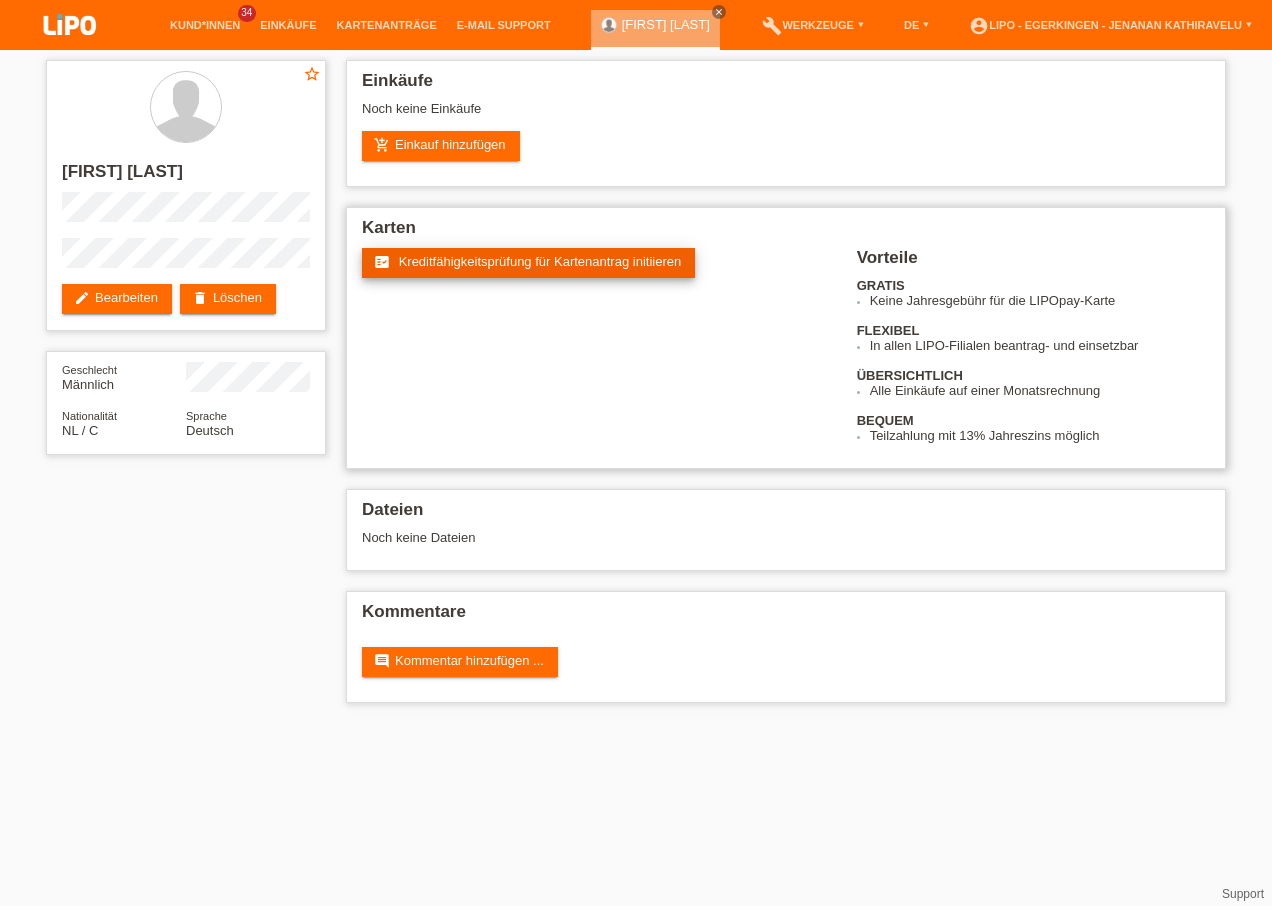 scroll, scrollTop: 0, scrollLeft: 0, axis: both 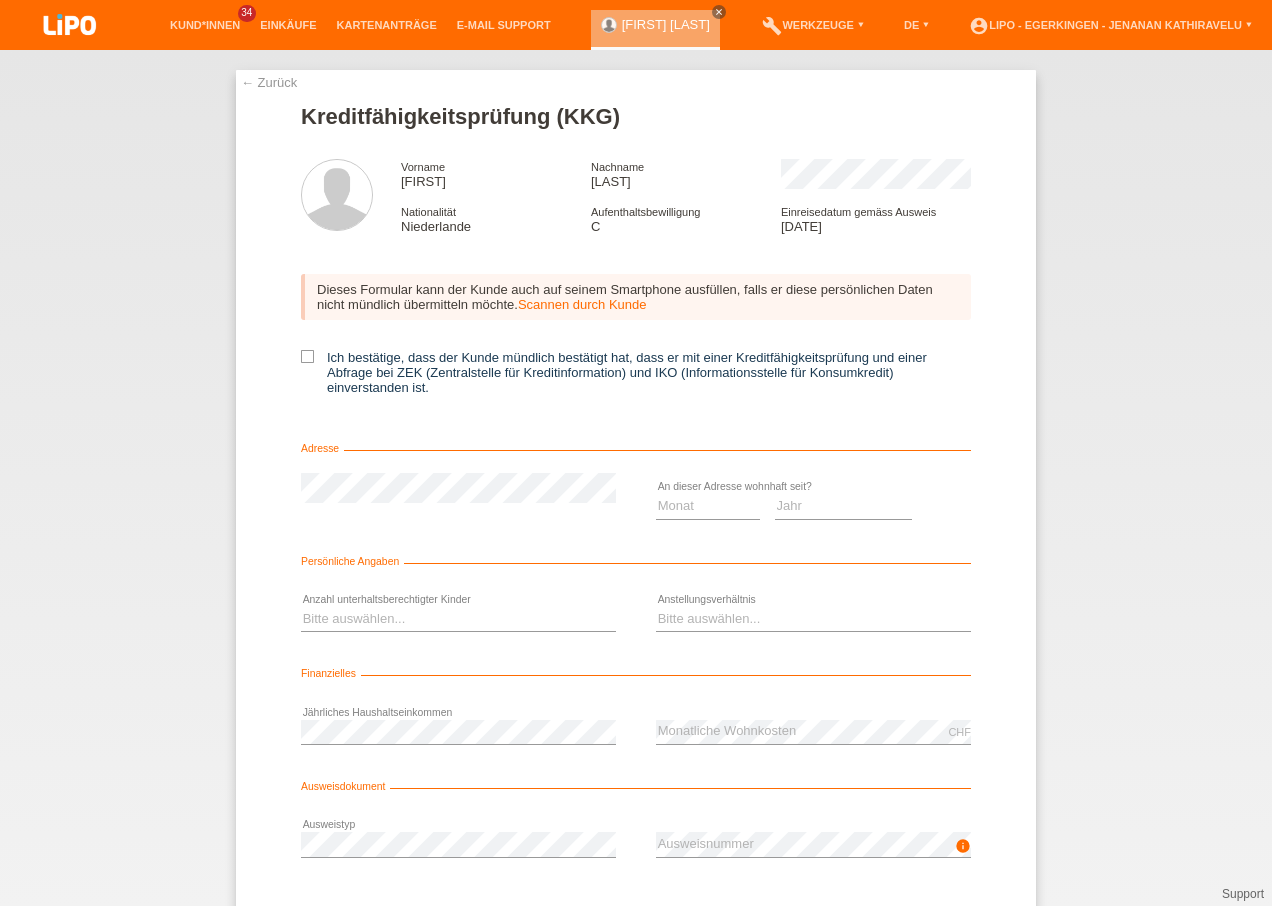 click on "Dieses Formular kann der Kunde auch auf seinem Smartphone ausfüllen, falls er diese persönlichen Daten nicht mündlich übermitteln möchte.  Scannen durch Kunde
Ich bestätige, dass der Kunde mündlich bestätigt hat, dass er mit einer Kreditfähigkeitsprüfung und einer Abfrage bei ZEK (Zentralstelle für Kreditinformation) und IKO (Informationsstelle für Konsumkredit) einverstanden ist." at bounding box center (636, 341) 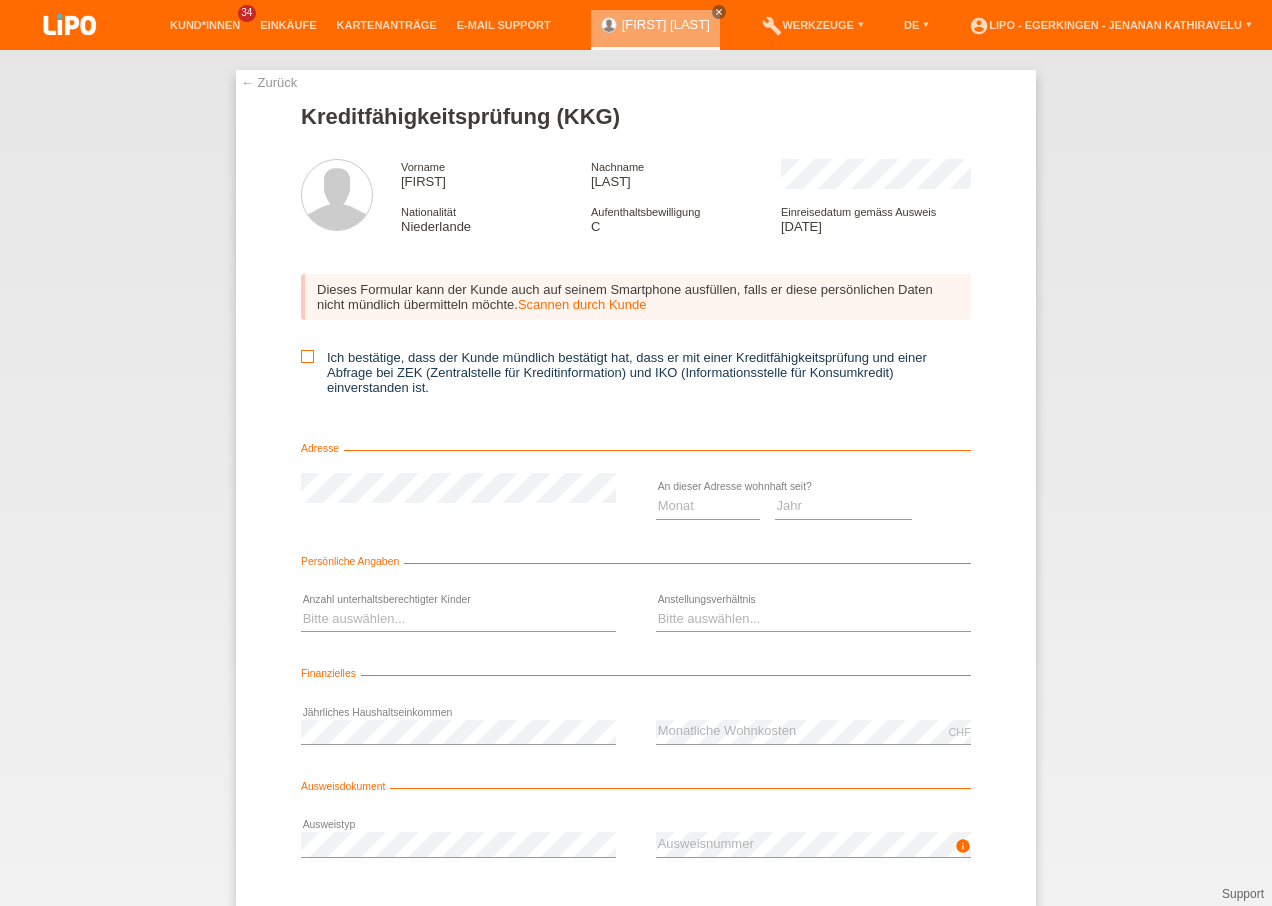click on "Ich bestätige, dass der Kunde mündlich bestätigt hat, dass er mit einer Kreditfähigkeitsprüfung und einer Abfrage bei ZEK (Zentralstelle für Kreditinformation) und IKO (Informationsstelle für Konsumkredit) einverstanden ist." at bounding box center [636, 372] 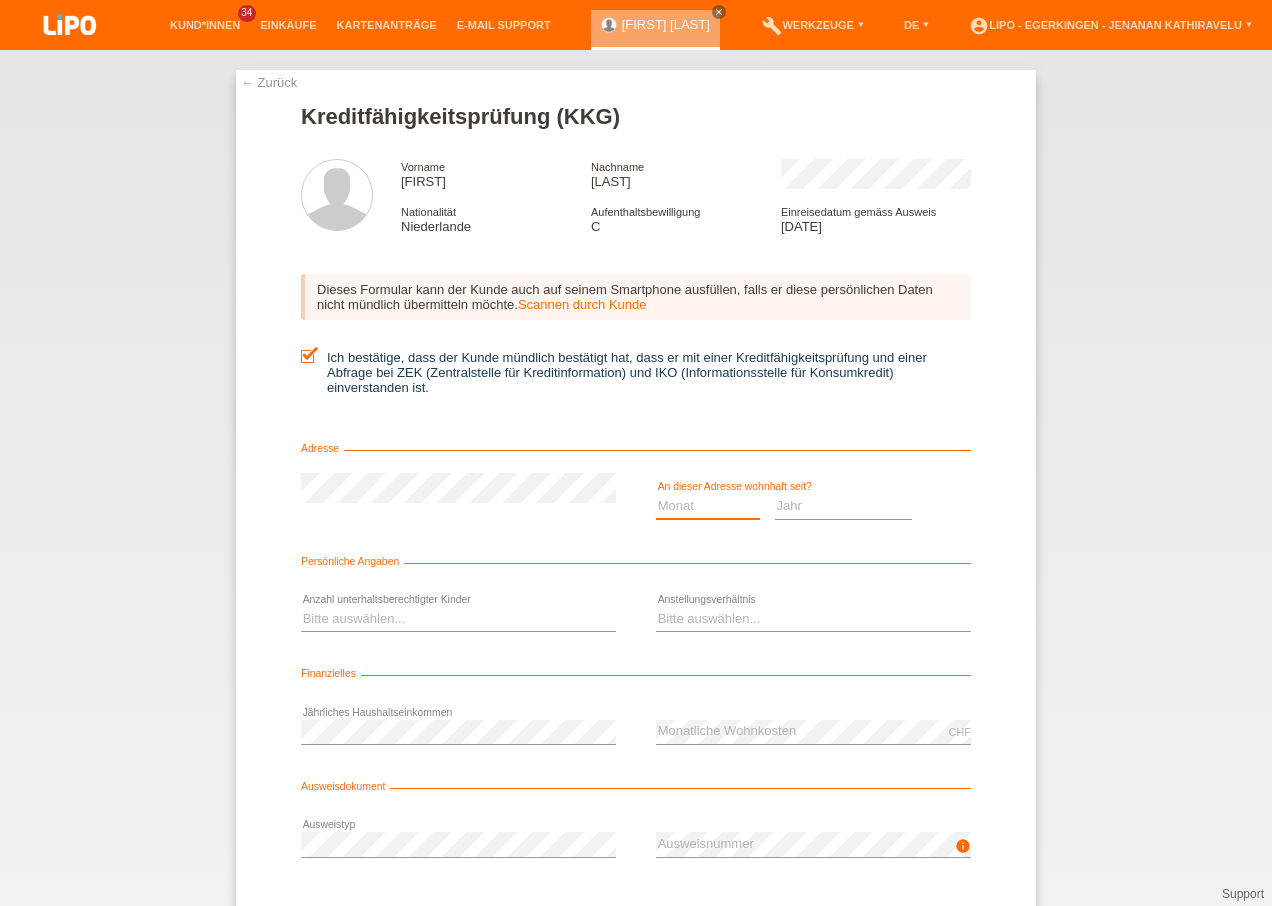 click on "Monat
01
02
03
04
05
06
07
08
09
10" at bounding box center [708, 506] 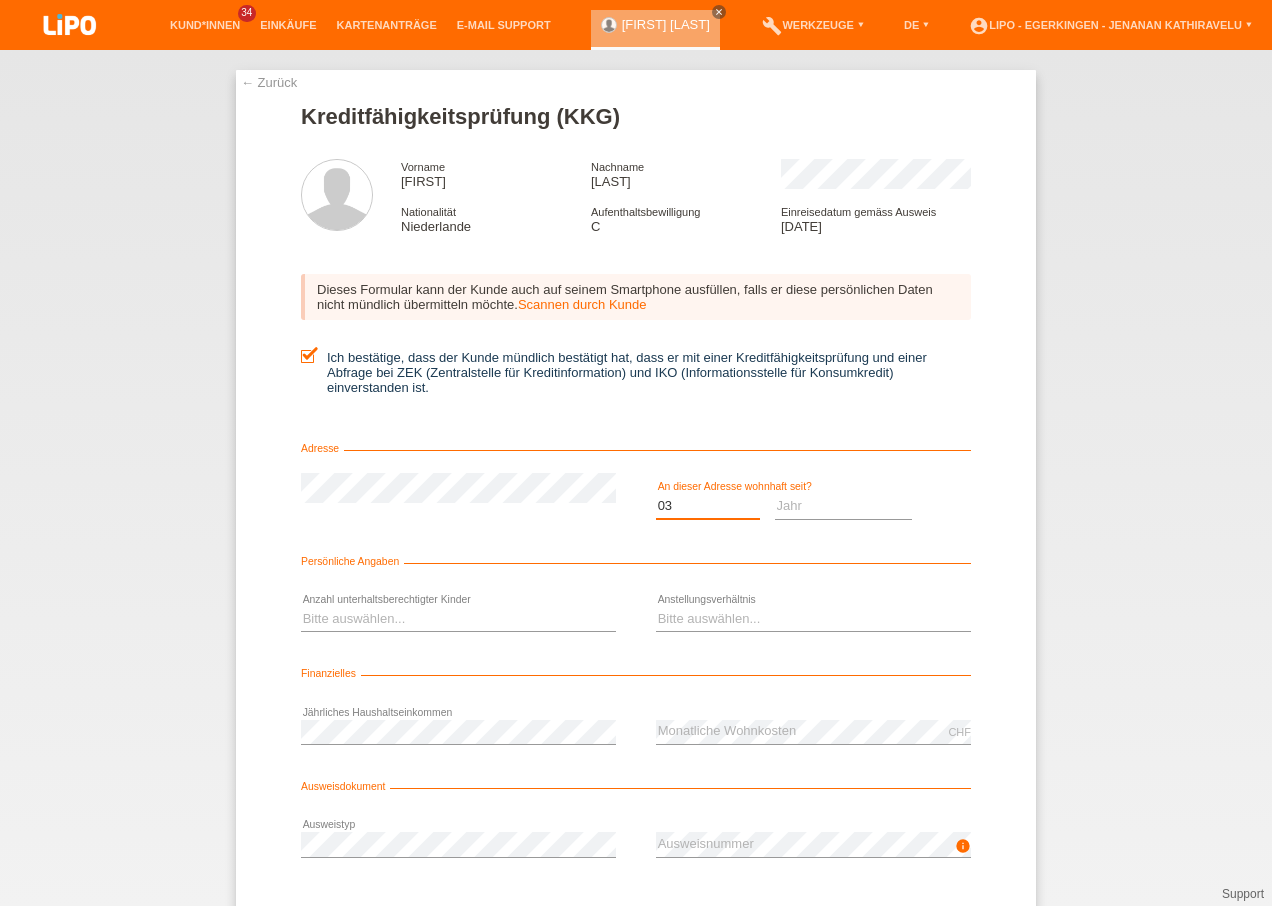 click on "Monat
01
02
03
04
05
06
07
08
09
10" at bounding box center (708, 506) 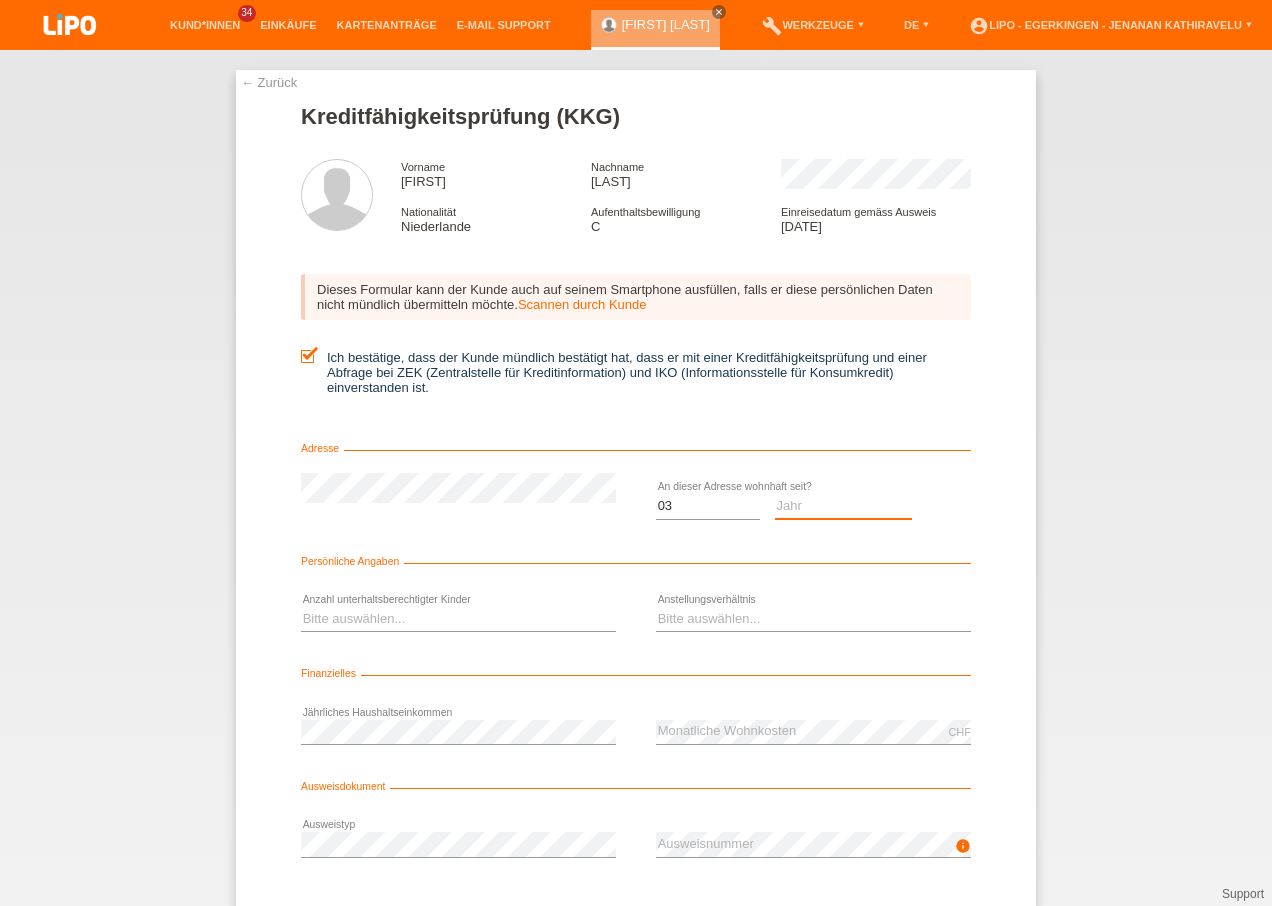click on "Jahr
2025
2024
2023
2022
2021
2020
2019
2018
2017
2016 2015 2014 2013 2012 2011 2010 2009 2008 2007 2006 2005 2004 2003" at bounding box center [844, 506] 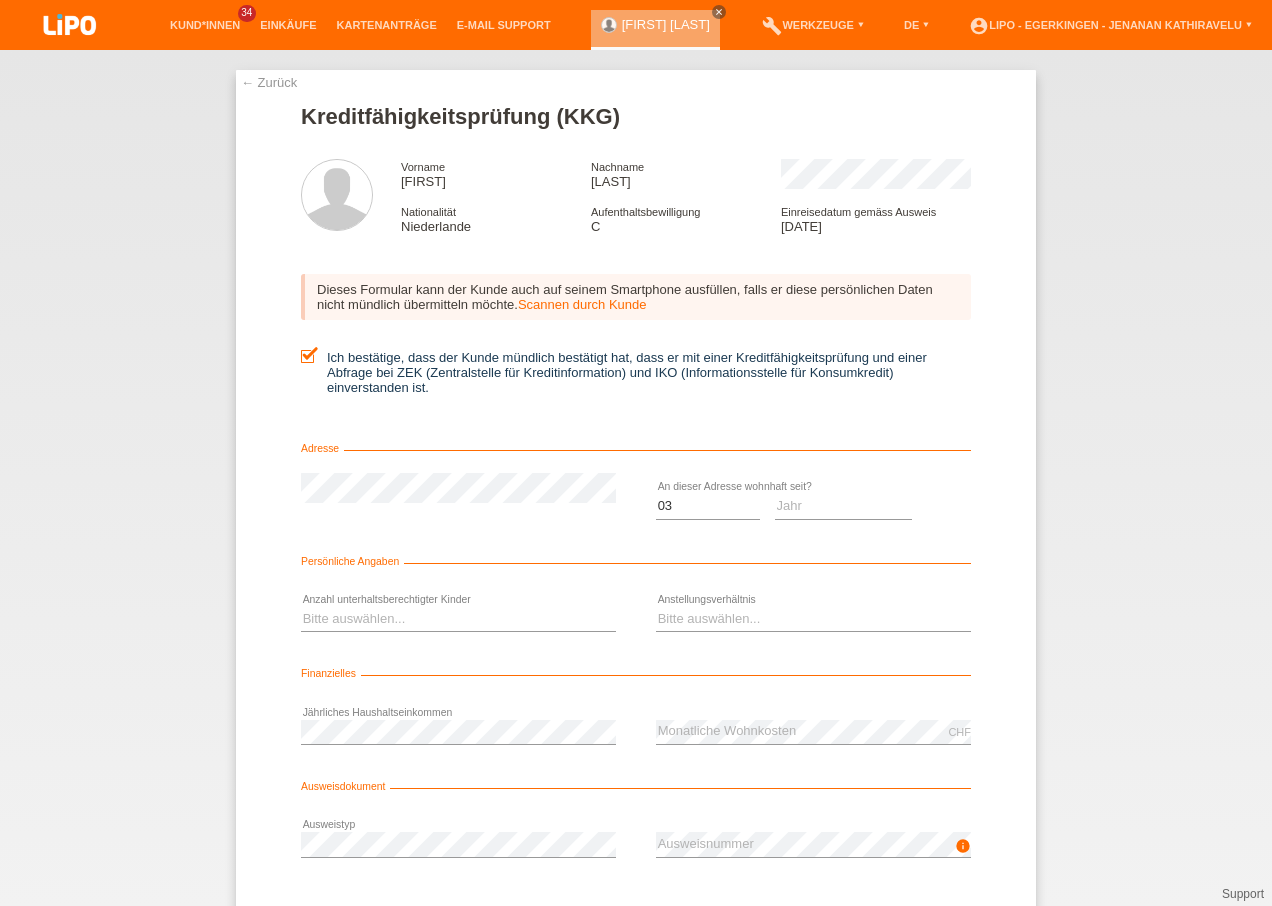 click on "Kreditfähigkeitsprüfung (KKG)
Vorname
FRED
Nachname
VERON
Nationalität
Niederlande
Aufenthaltsbewilligung
01" at bounding box center [636, 549] 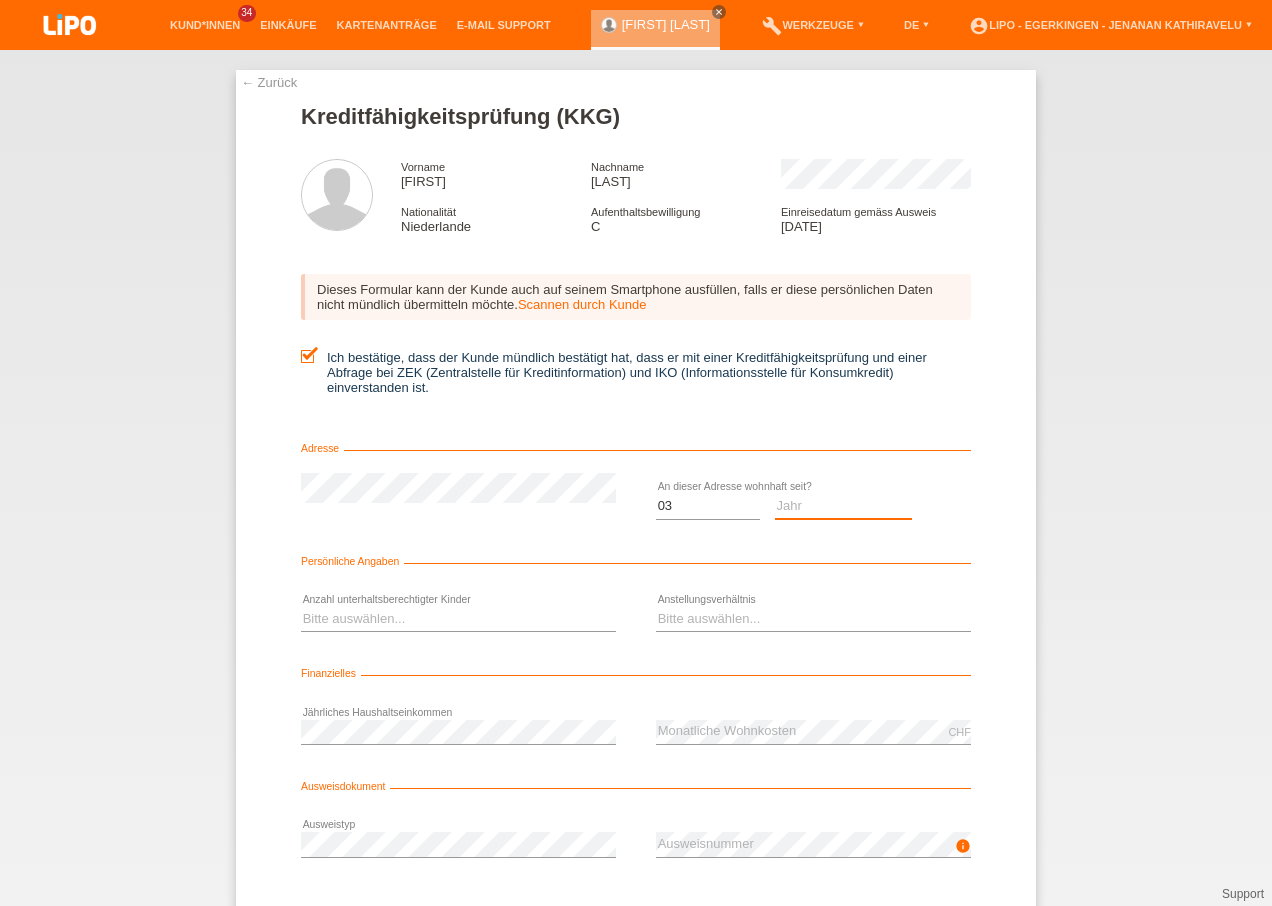 click on "Jahr
2025
2024
2023
2022
2021
2020
2019
2018
2017
2016 2015 2014 2013 2012 2011 2010 2009 2008 2007 2006 2005 2004 2003" at bounding box center [844, 506] 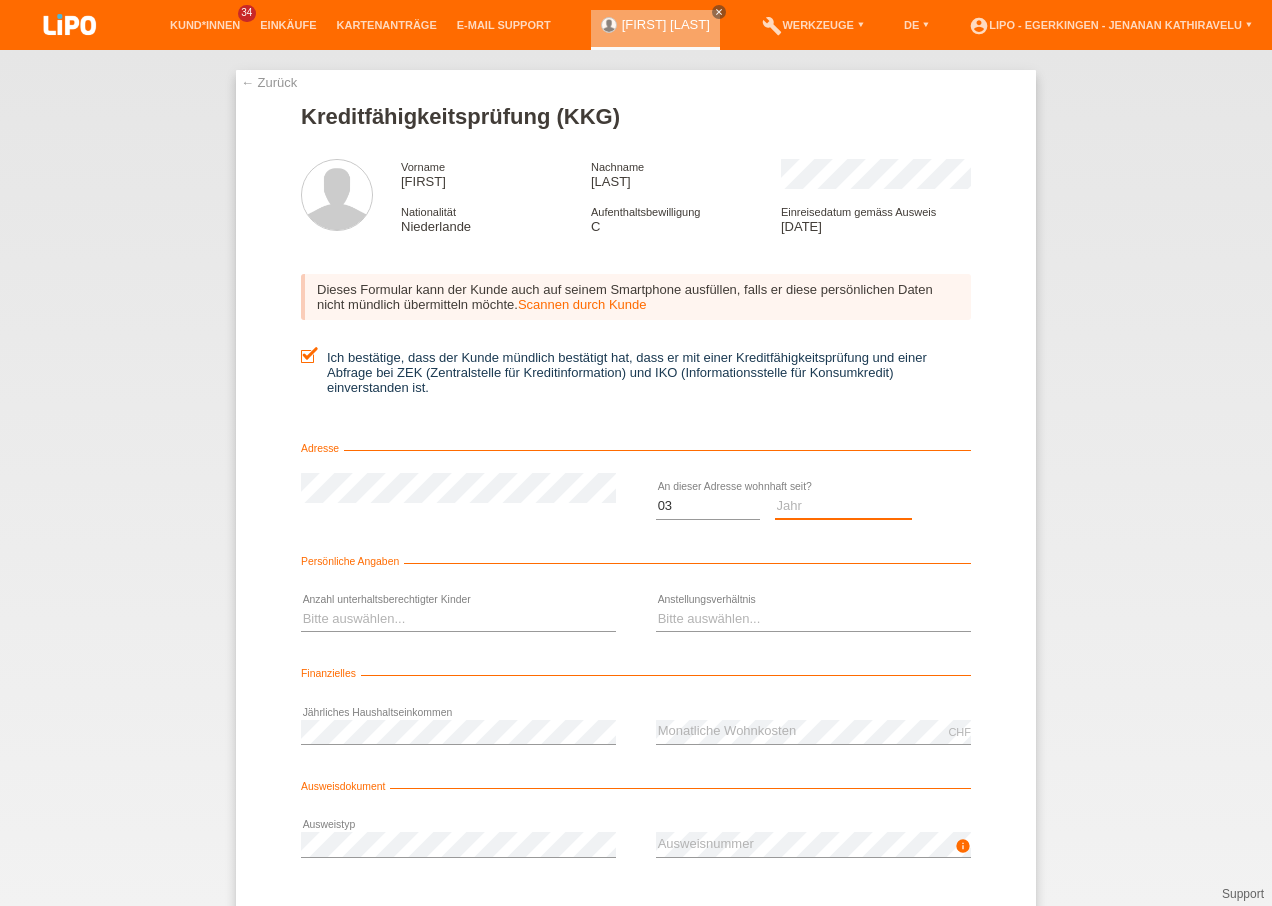 select on "2013" 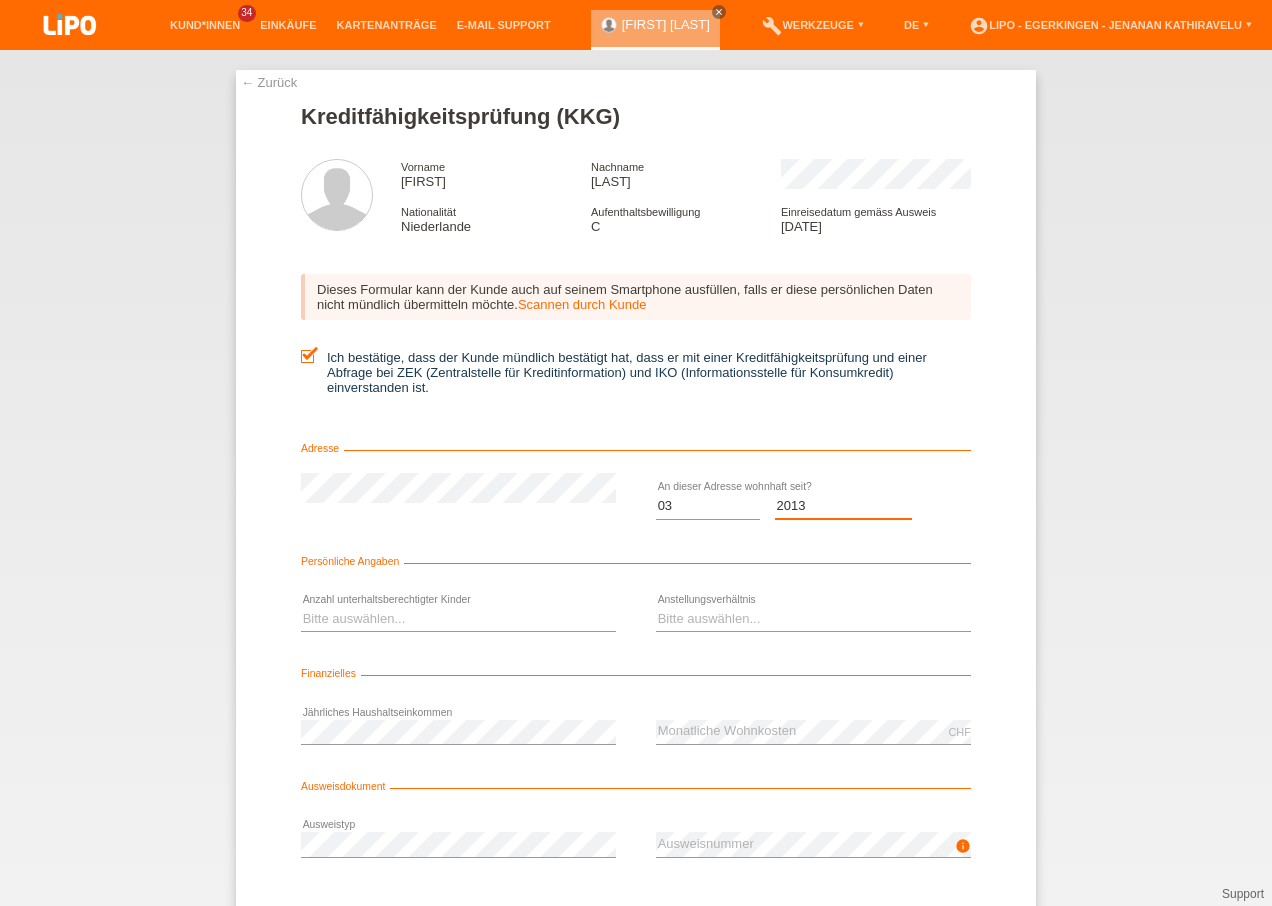 click on "Jahr
2025
2024
2023
2022
2021
2020
2019
2018
2017
2016 2015 2014 2013 2012 2011 2010 2009 2008 2007 2006 2005 2004 2003" at bounding box center [844, 506] 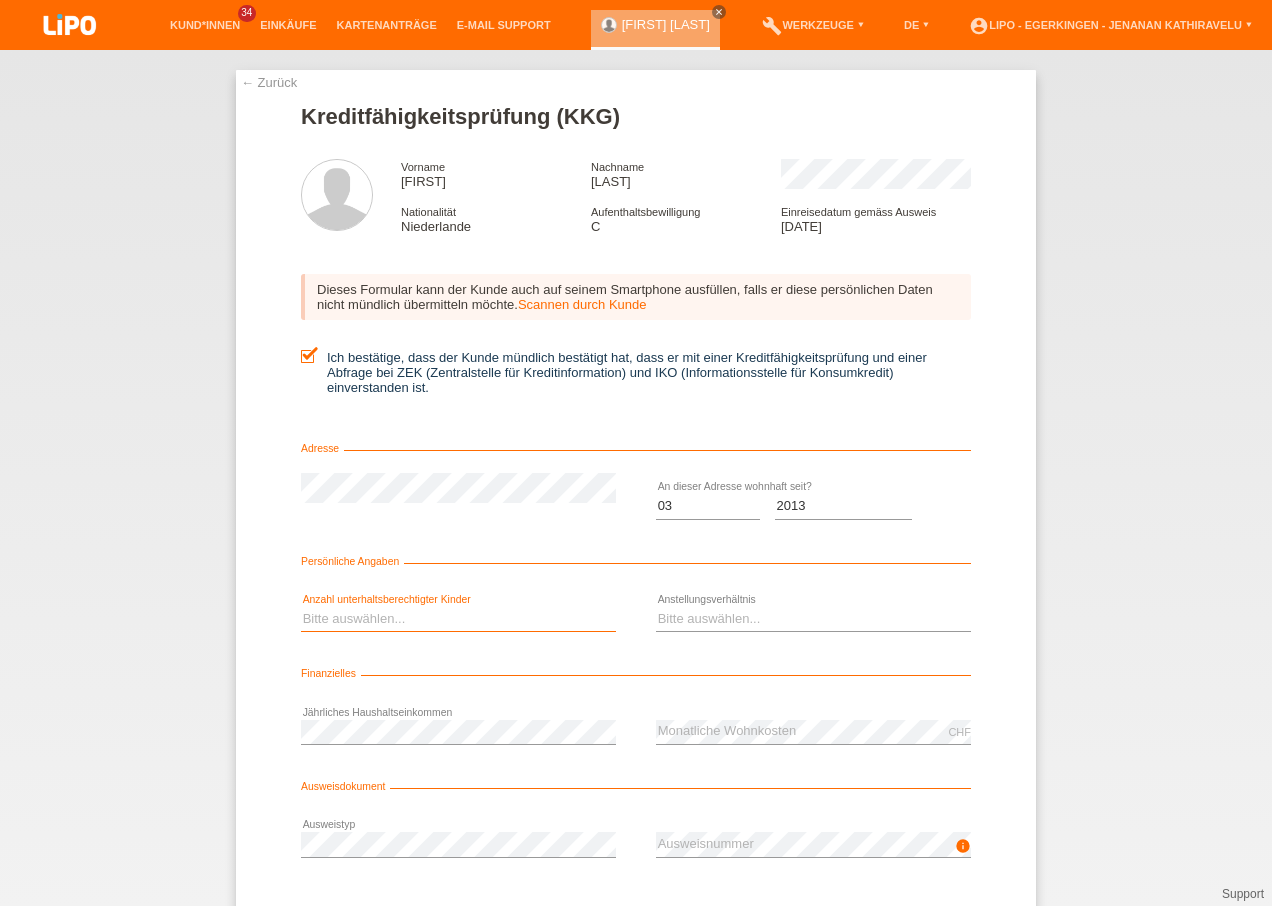 click on "Bitte auswählen...
0
1
2
3
4
5
6
7
8
9" at bounding box center (458, 619) 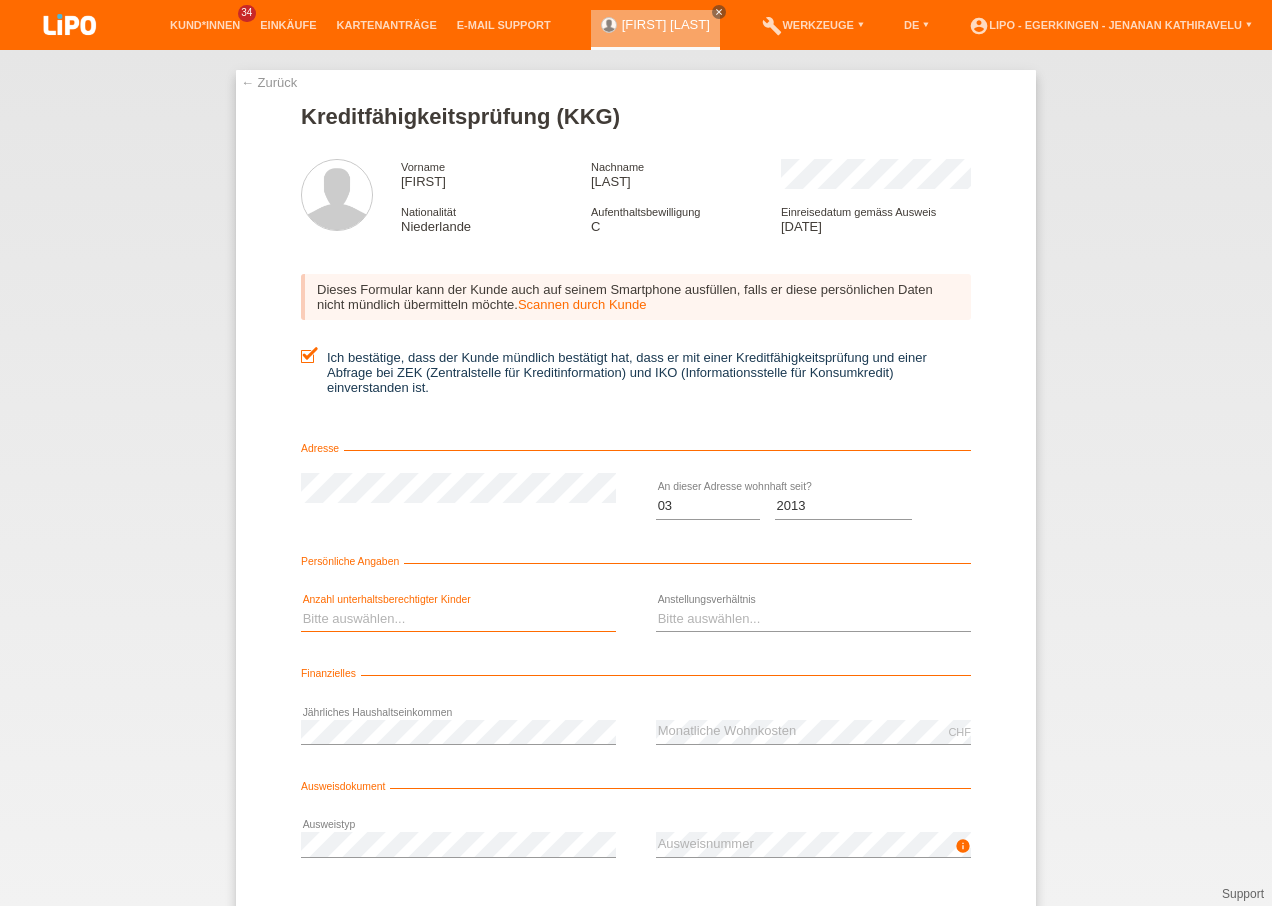 select on "1" 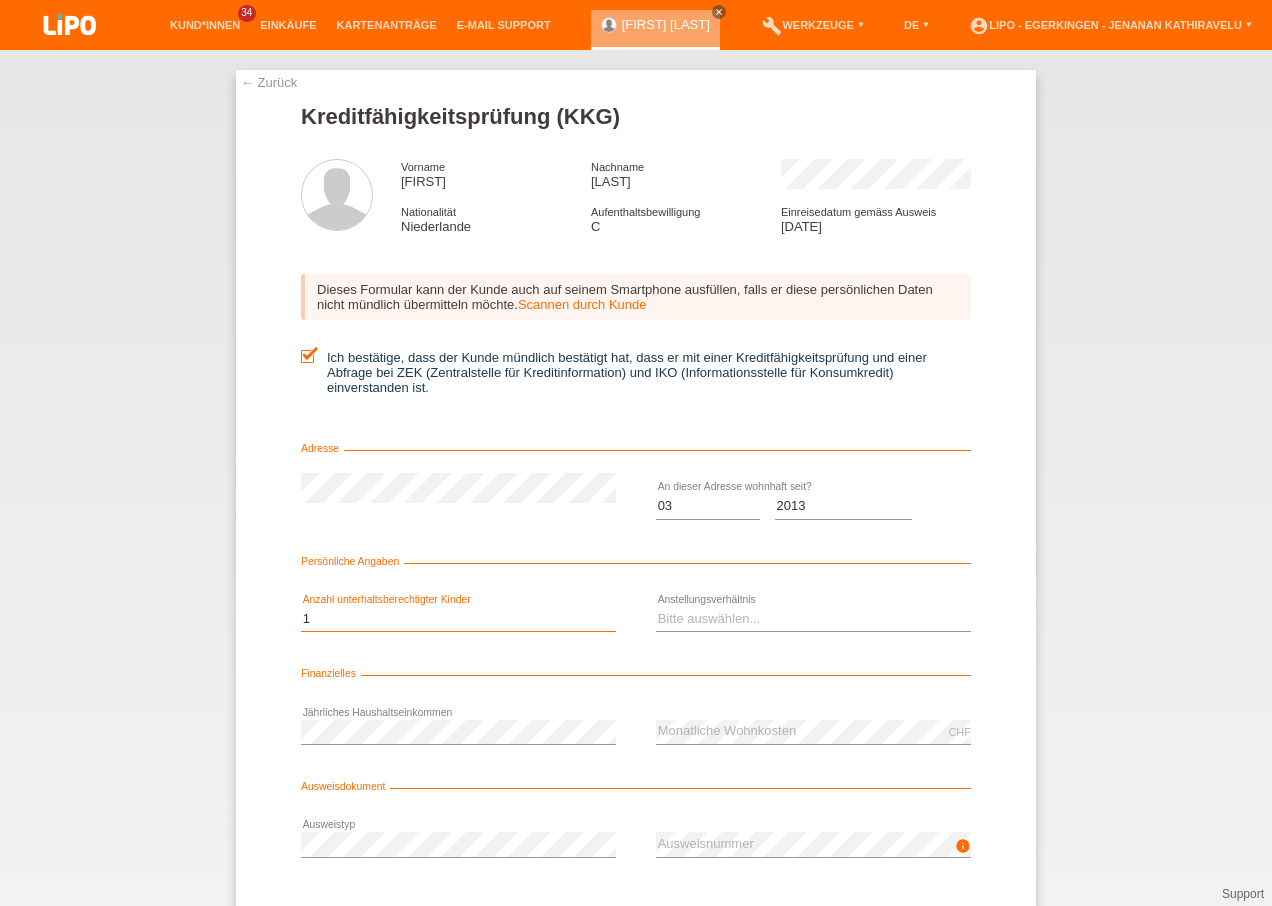 click on "Bitte auswählen...
0
1
2
3
4
5
6
7
8
9" at bounding box center [458, 619] 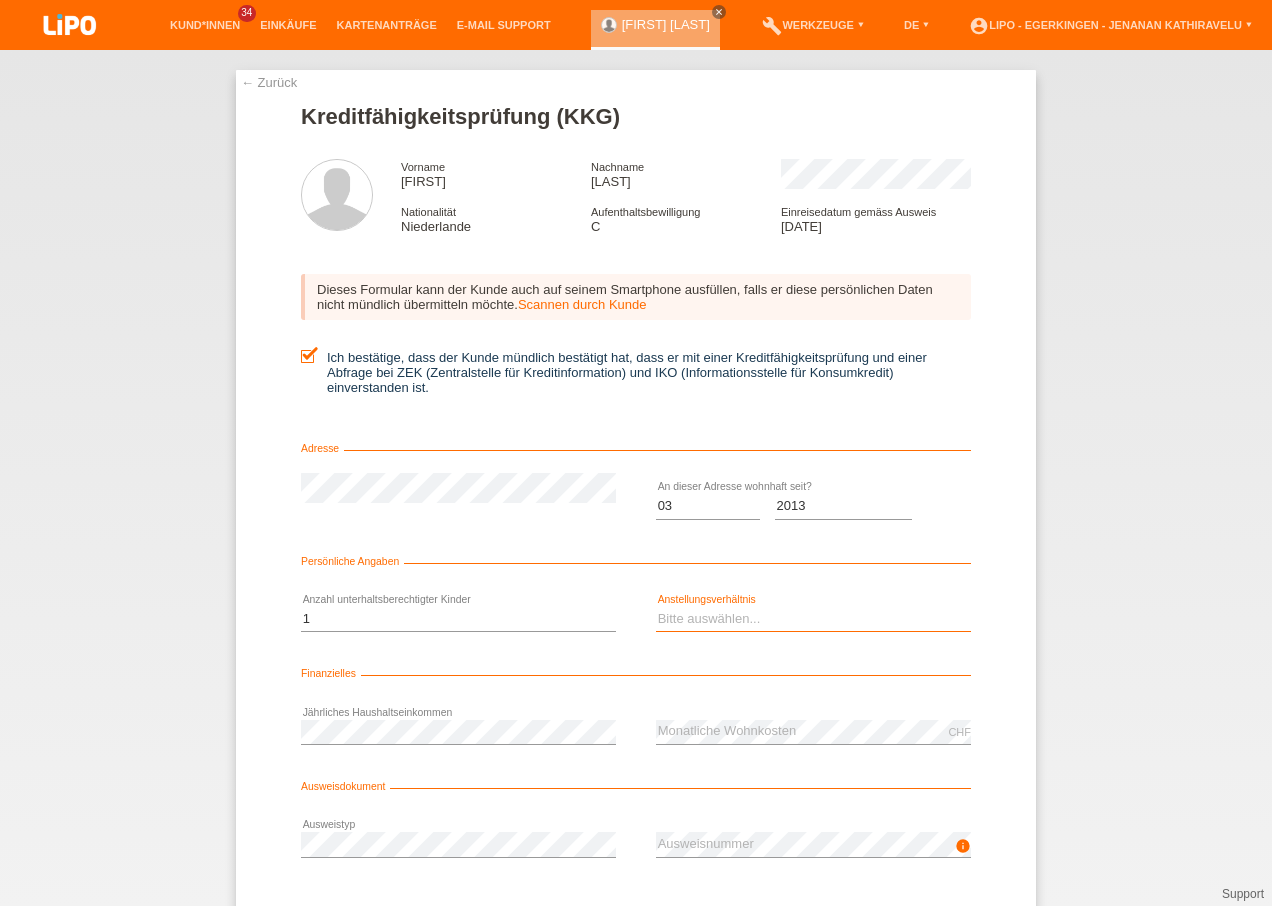 click on "Bitte auswählen...
Unbefristet
Befristet
Lehrling/Student
Pensioniert
Nicht arbeitstätig
Hausfrau/-mann
Selbständig" at bounding box center [813, 619] 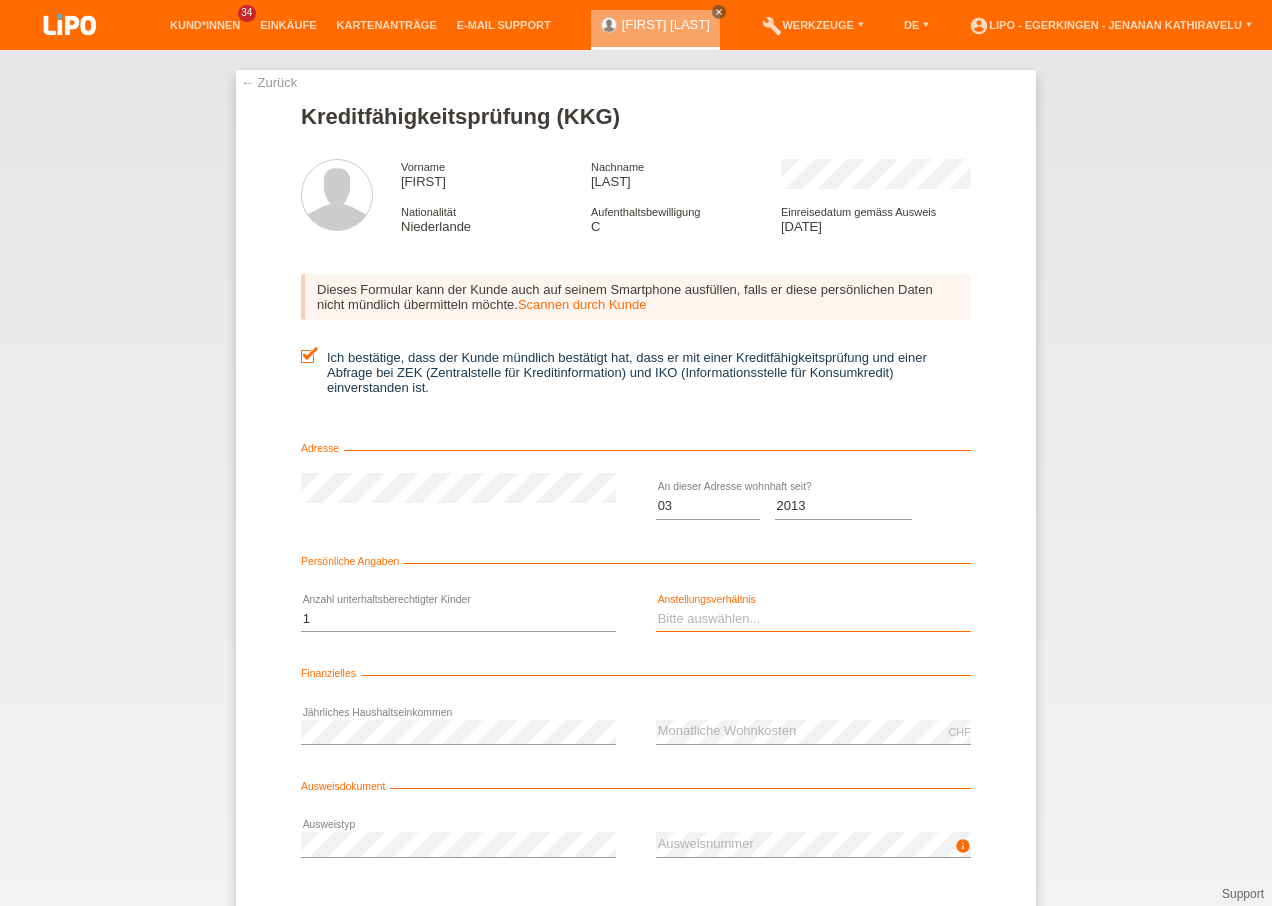 select on "UNLIMITED" 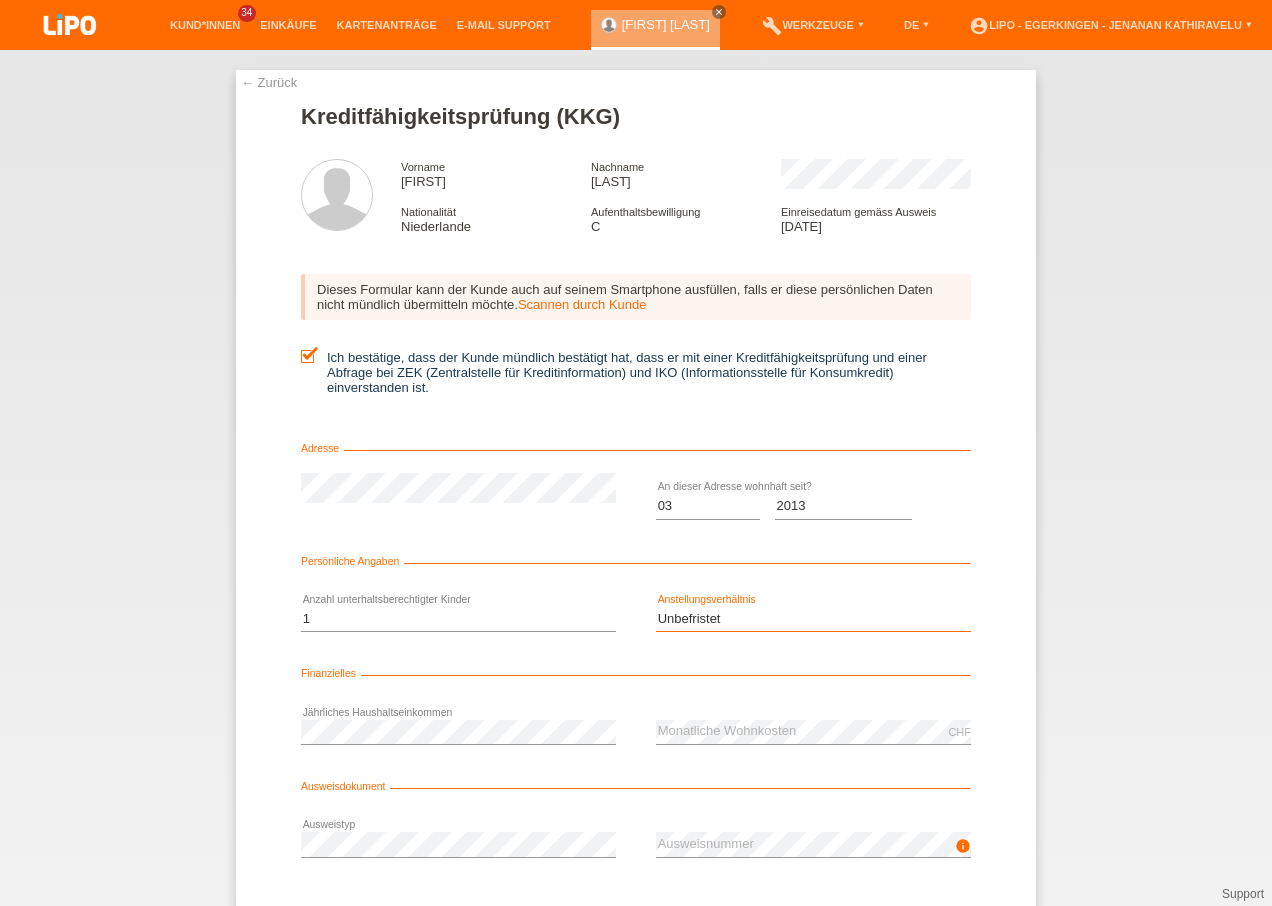click on "Bitte auswählen...
Unbefristet
Befristet
Lehrling/Student
Pensioniert
Nicht arbeitstätig
Hausfrau/-mann
Selbständig" at bounding box center (813, 619) 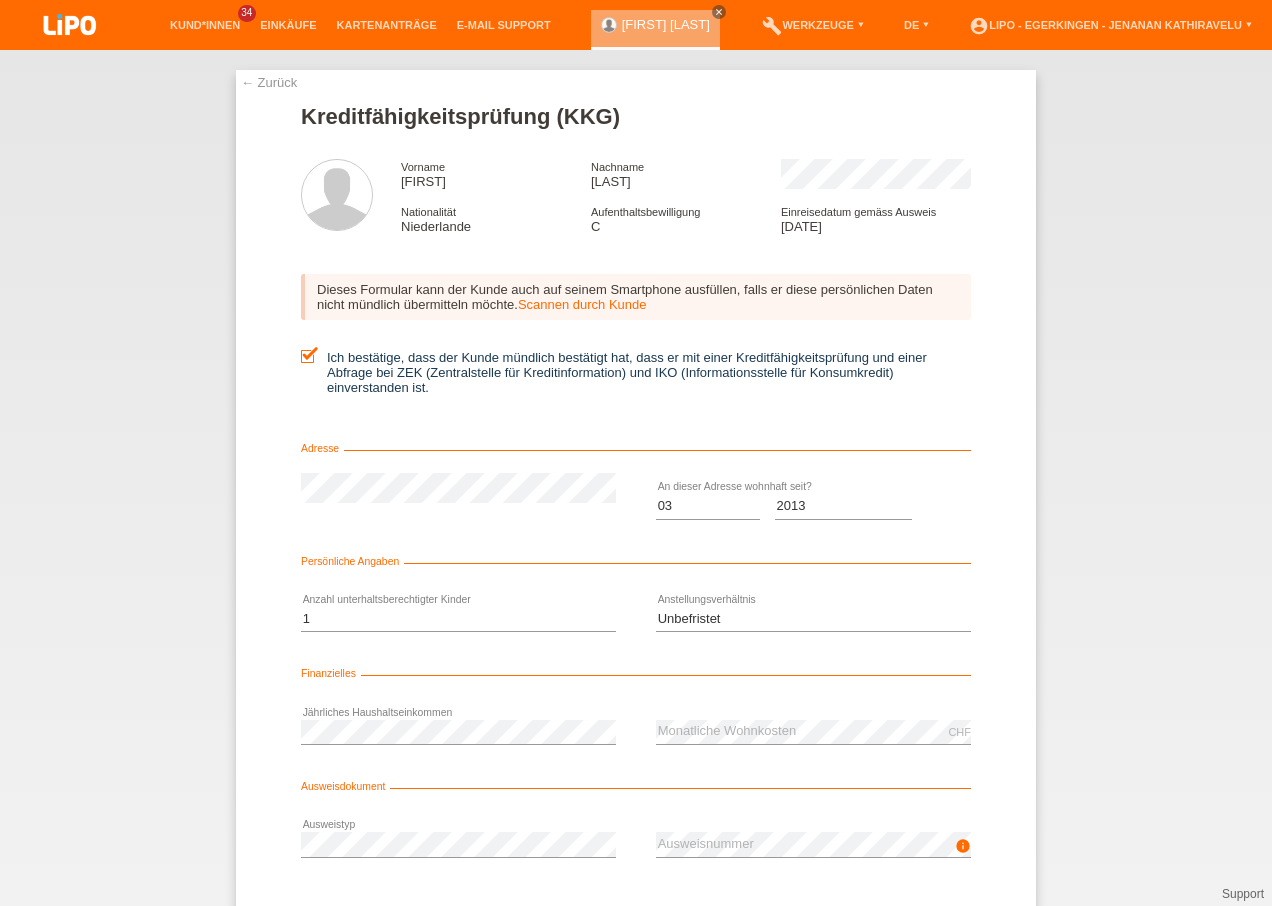 click on "error
Ausweistyp" at bounding box center [458, 845] 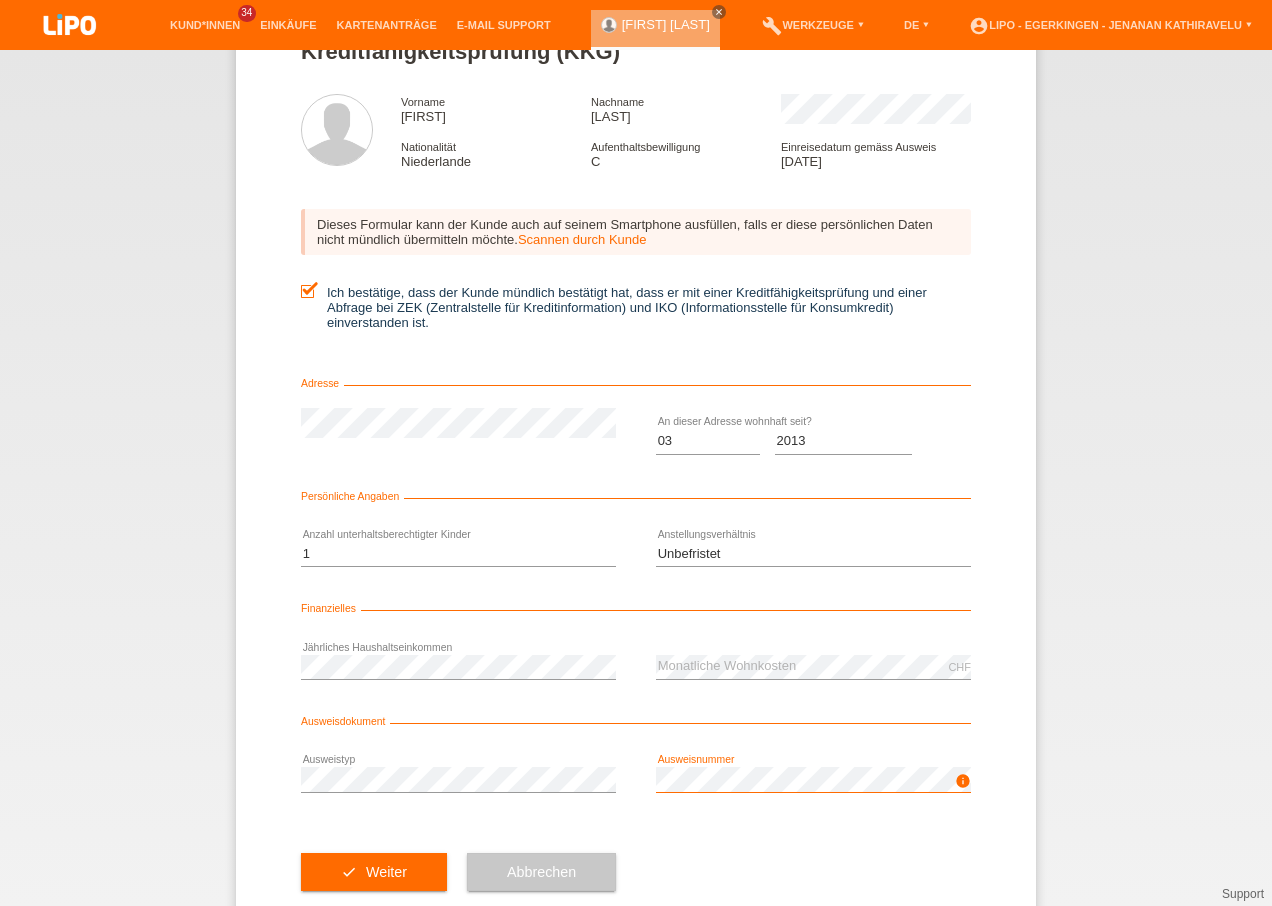 scroll, scrollTop: 100, scrollLeft: 0, axis: vertical 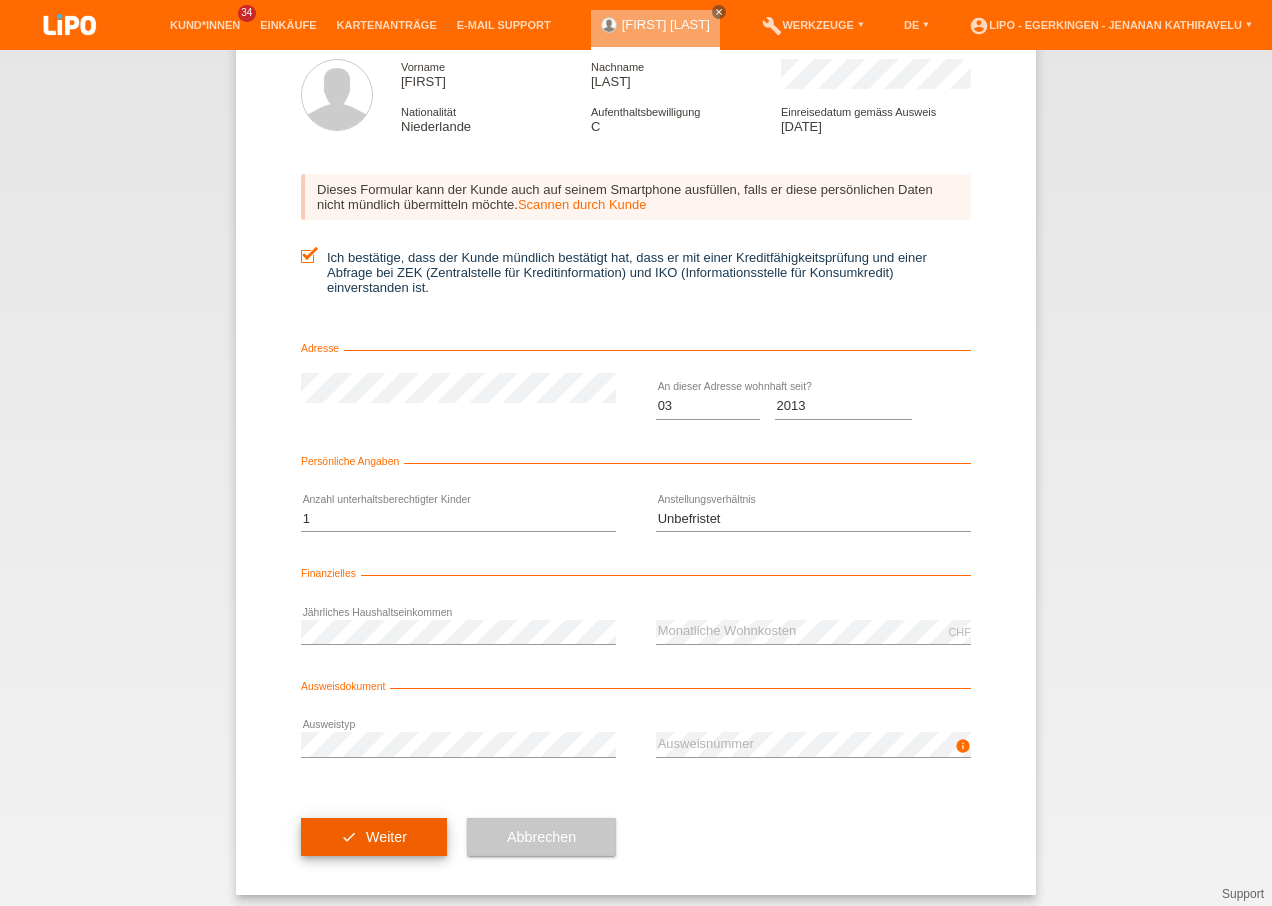 click on "check   Weiter" at bounding box center (374, 837) 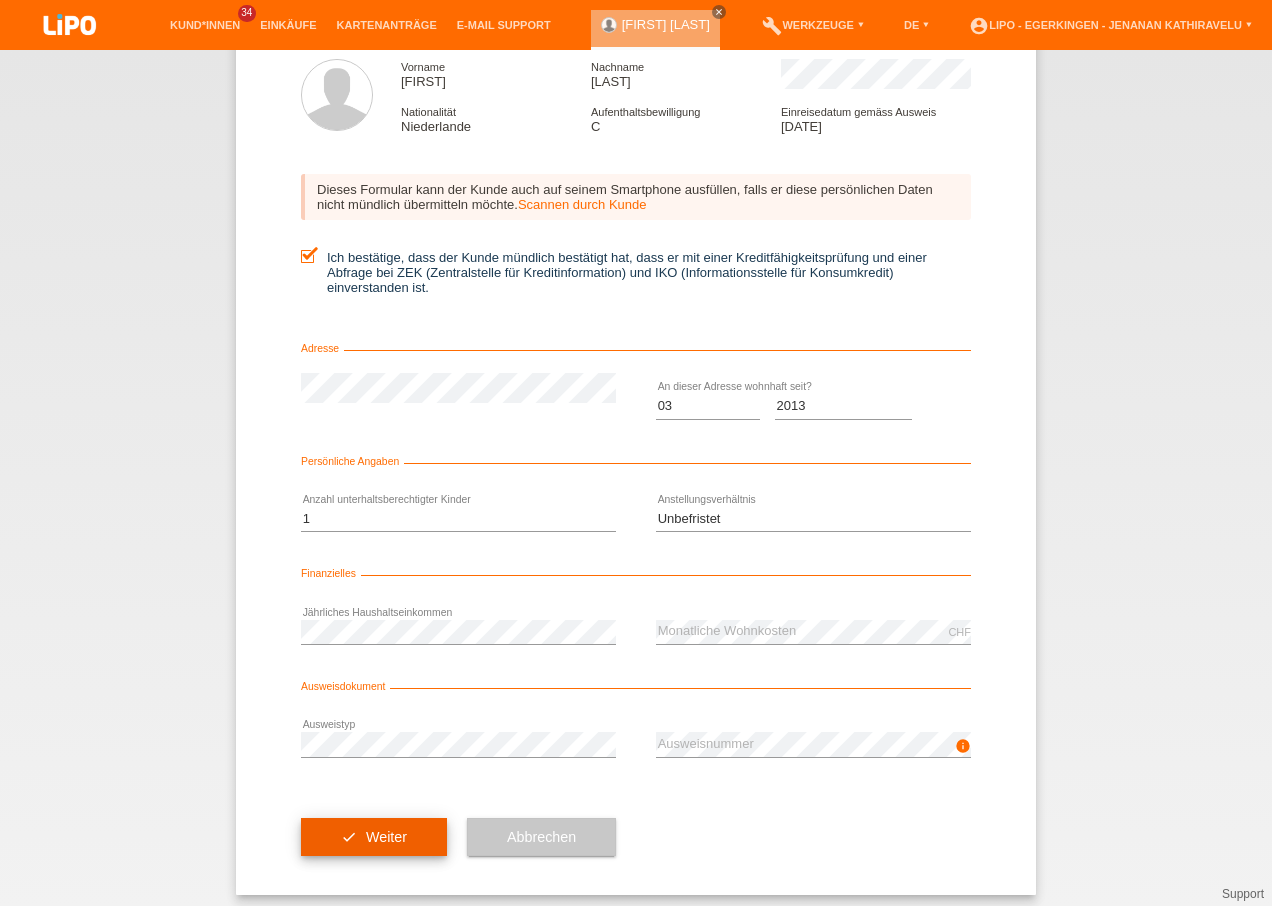 click on "check   Weiter" at bounding box center [374, 837] 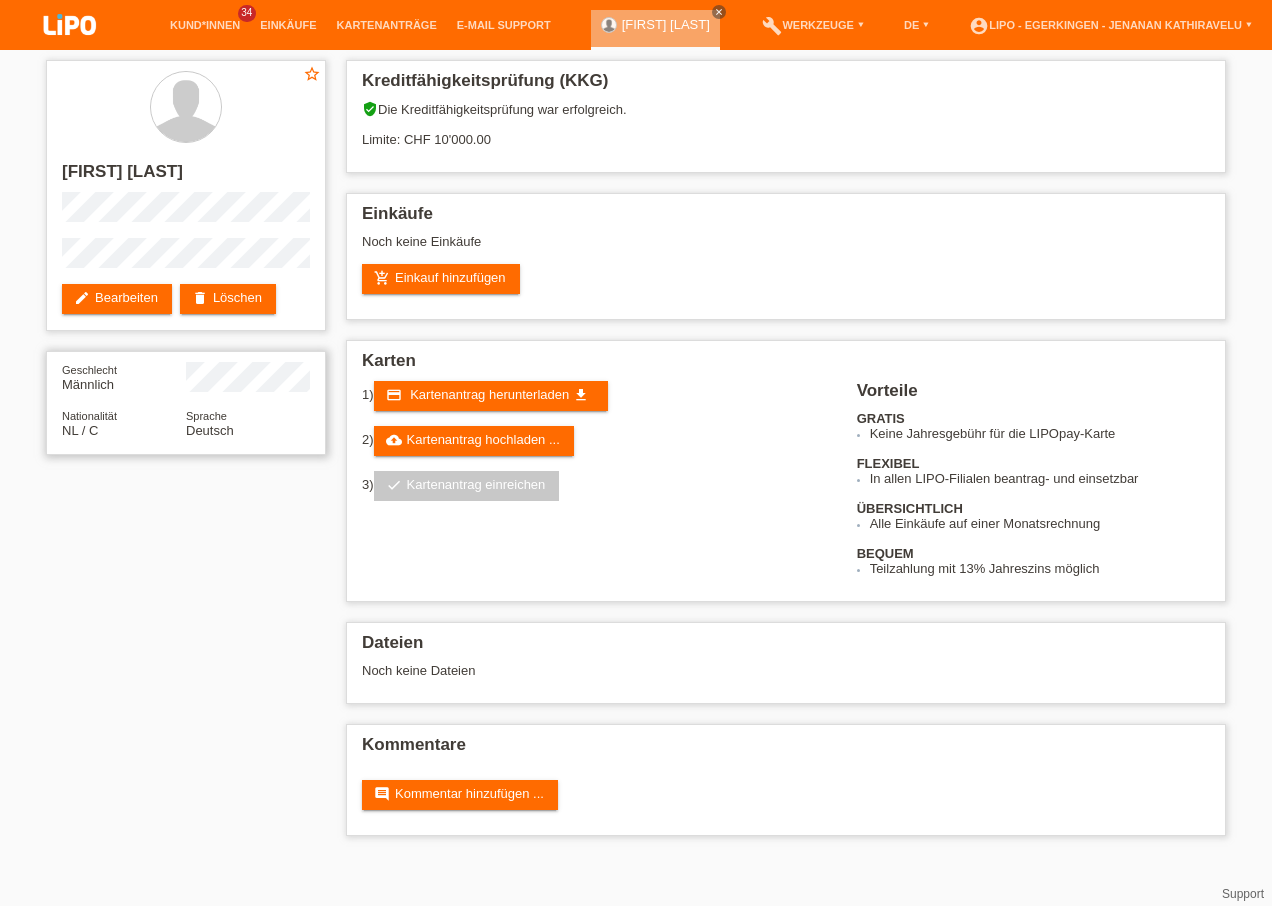 scroll, scrollTop: 0, scrollLeft: 0, axis: both 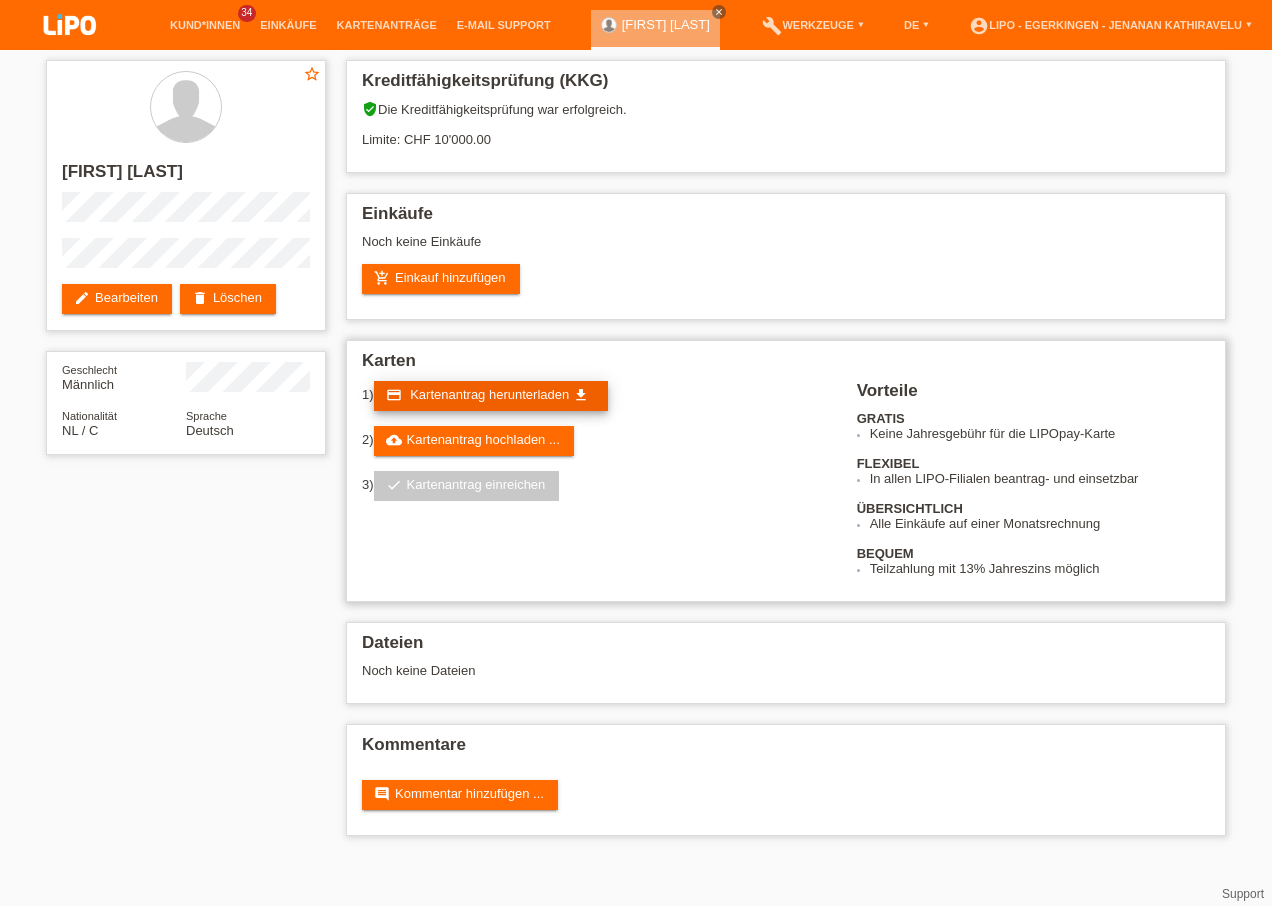 click on "Kartenantrag herunterladen" at bounding box center [489, 394] 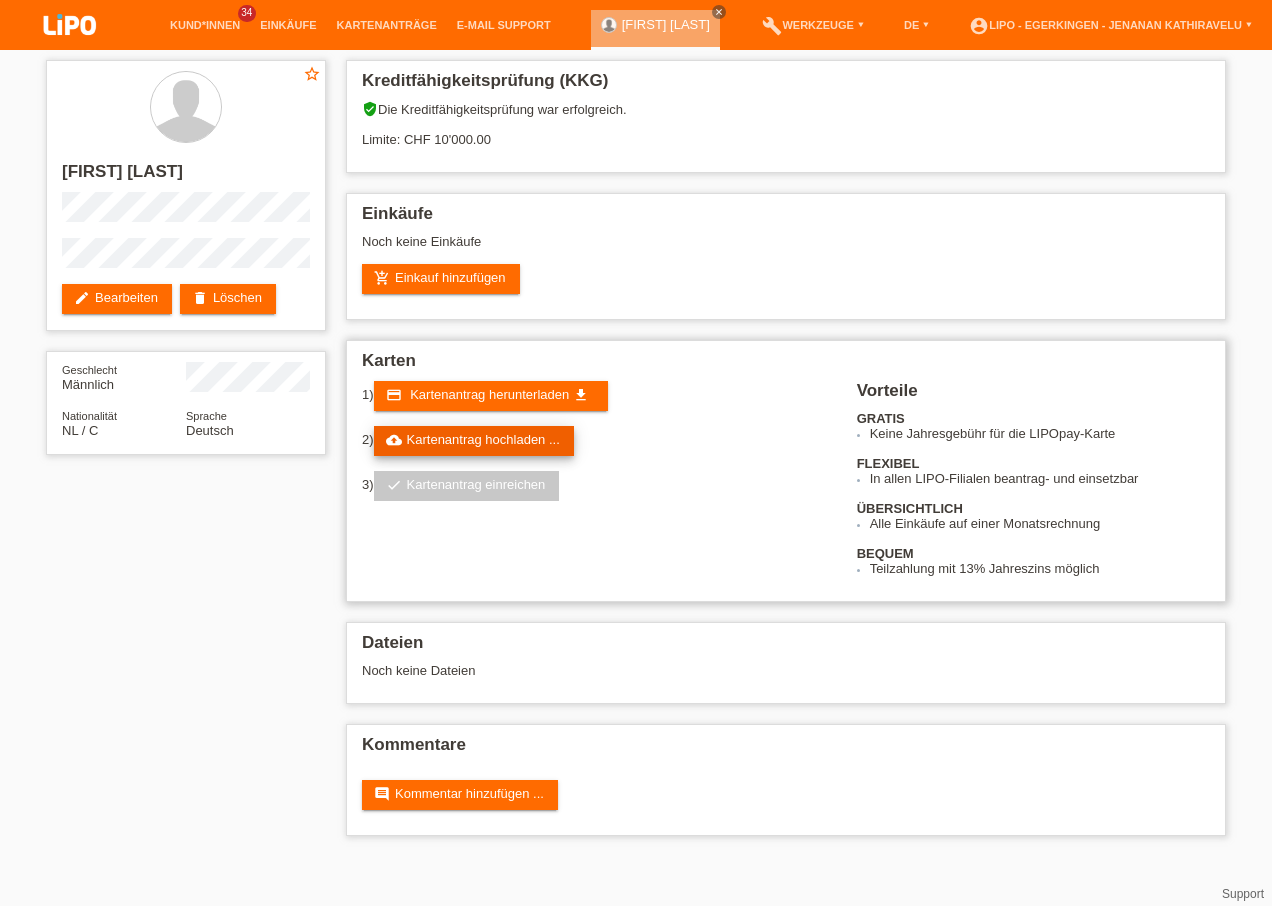 click on "cloud_upload  Kartenantrag hochladen ..." at bounding box center [474, 441] 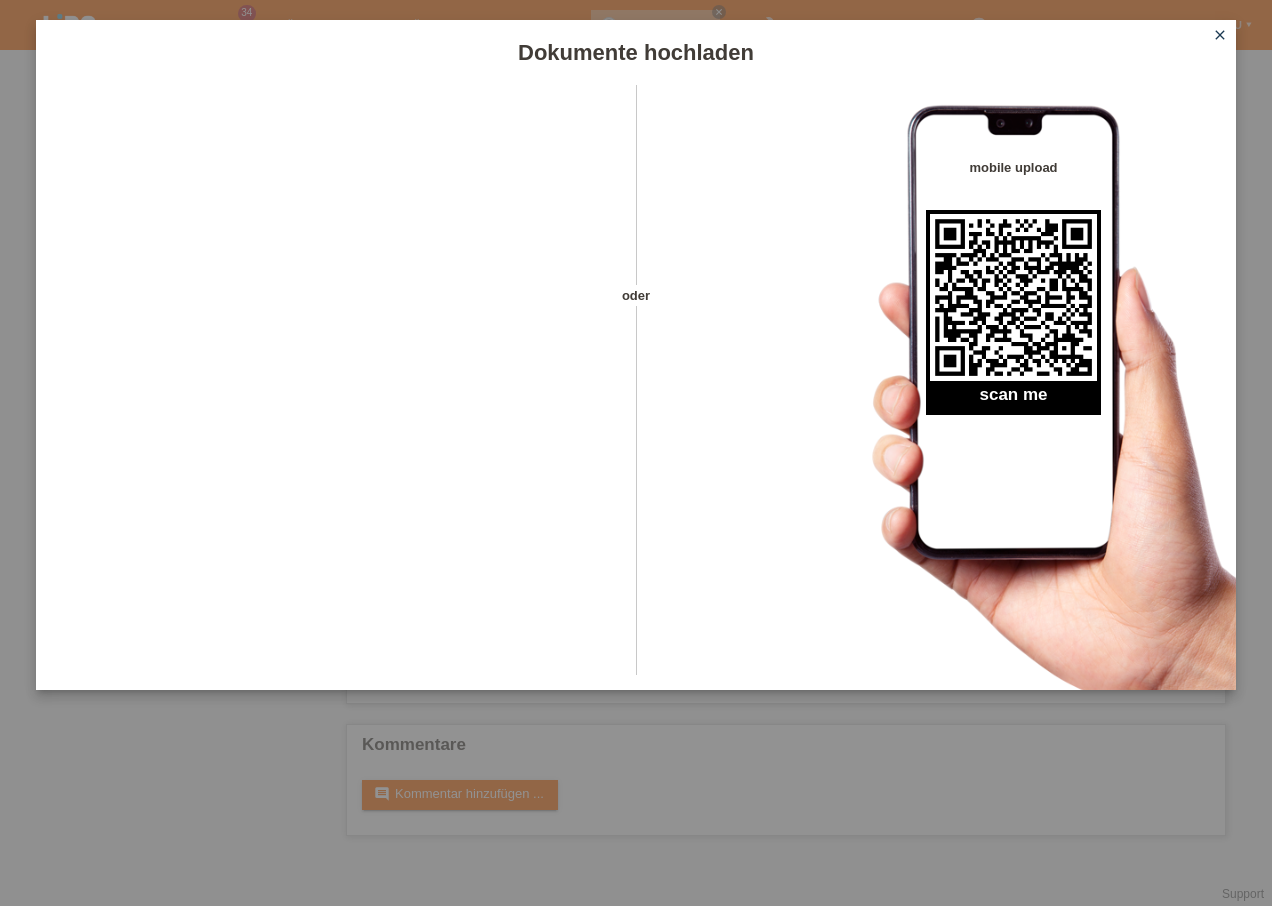 click on "close" at bounding box center (1220, 35) 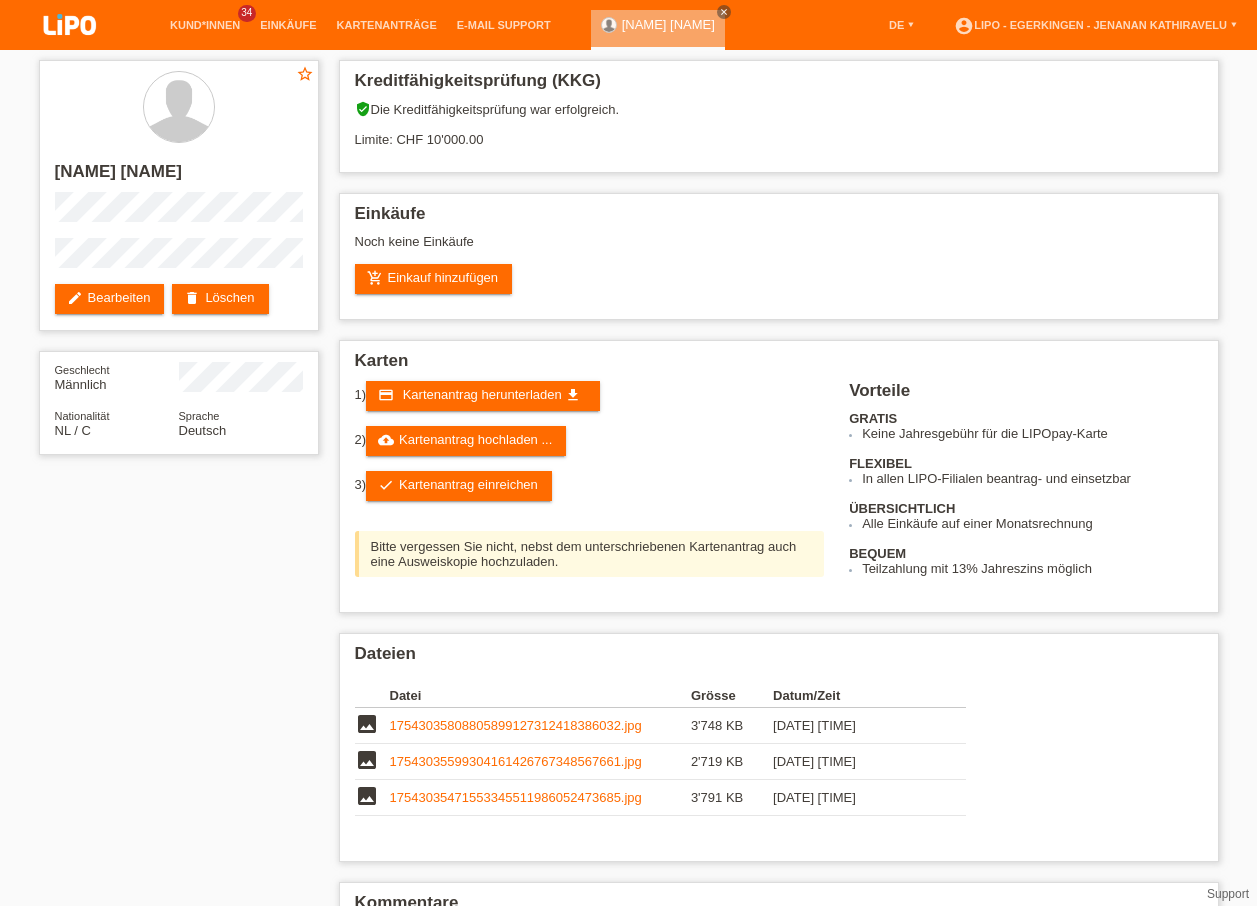 scroll, scrollTop: 0, scrollLeft: 0, axis: both 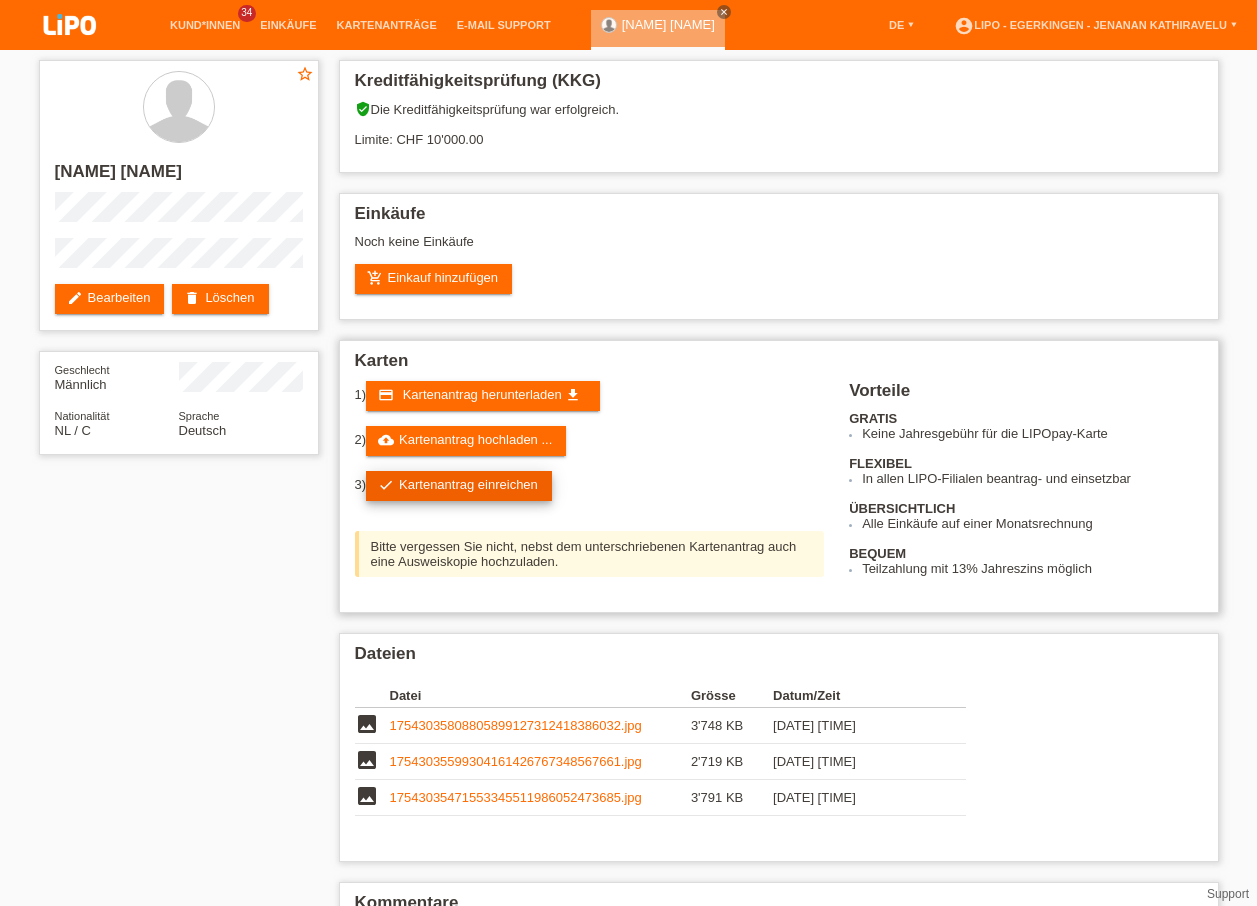click on "check  Kartenantrag einreichen" at bounding box center (459, 486) 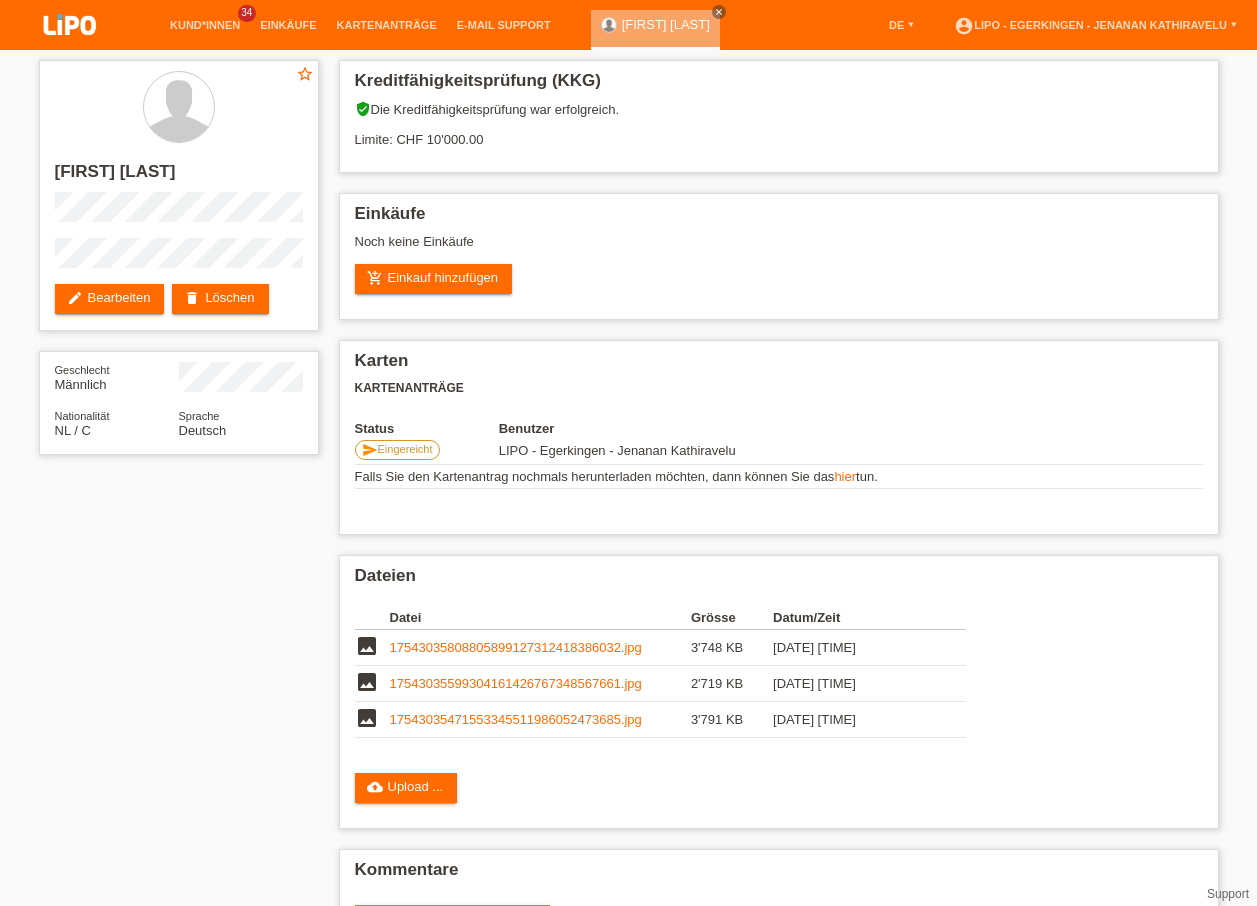 scroll, scrollTop: 0, scrollLeft: 0, axis: both 